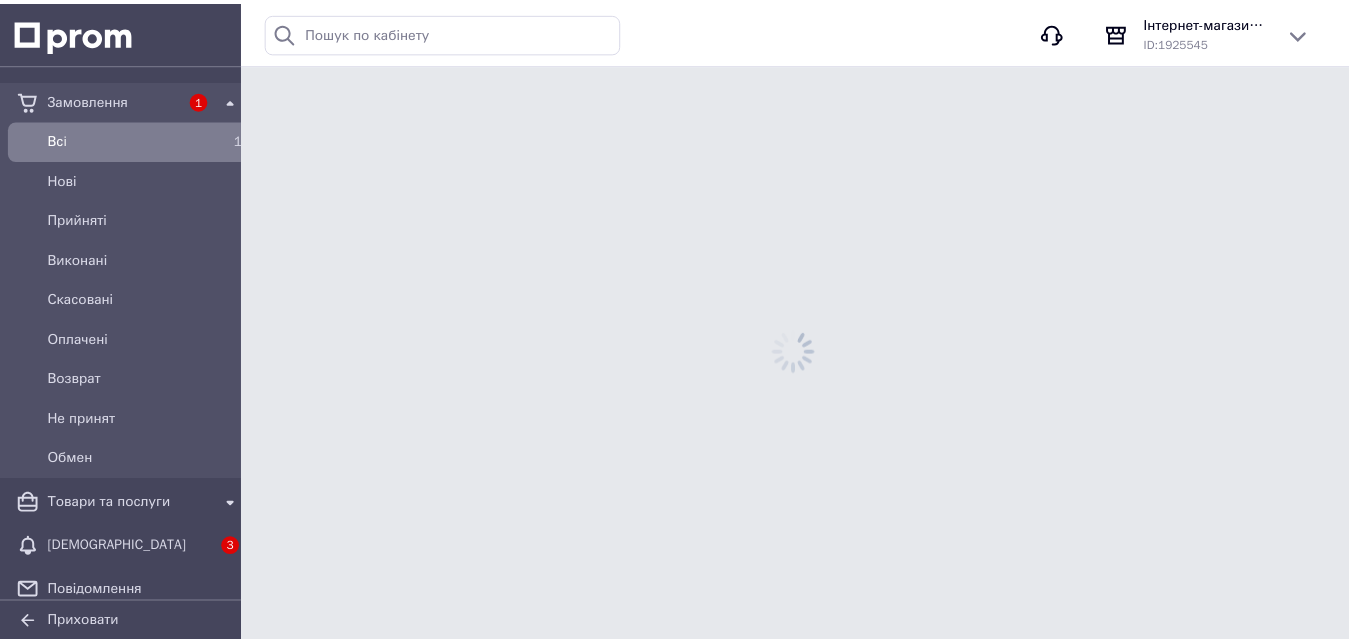scroll, scrollTop: 0, scrollLeft: 0, axis: both 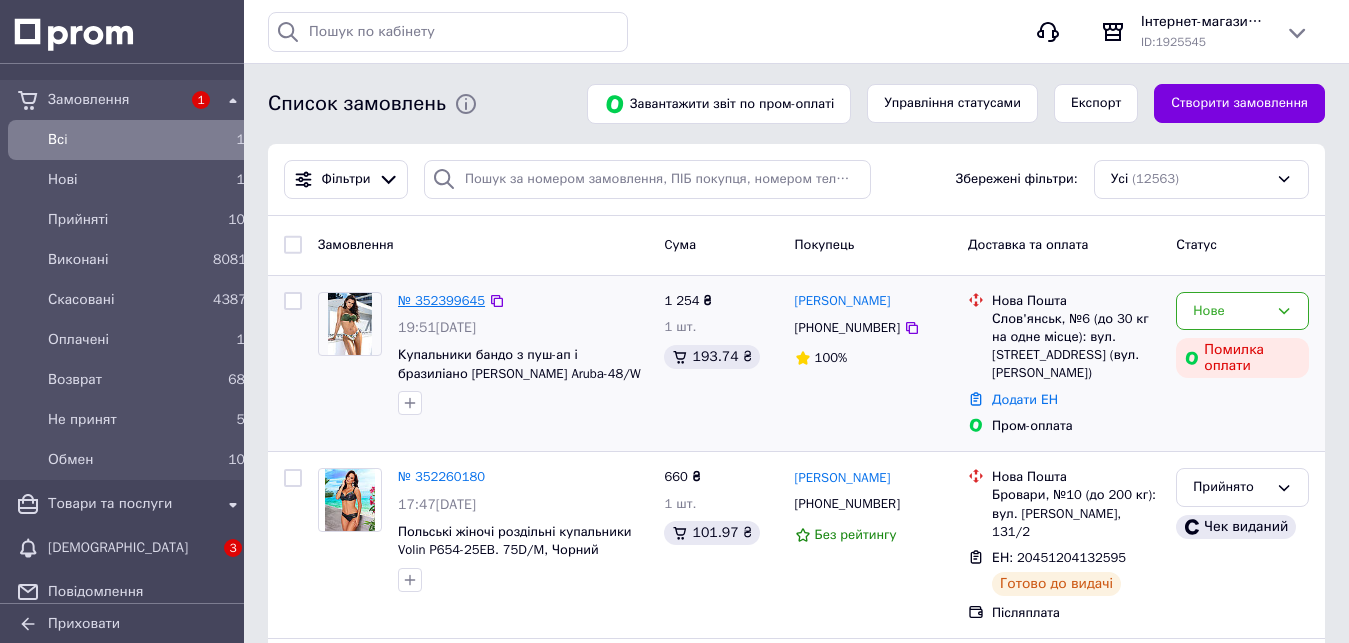 click on "№ 352399645" at bounding box center (441, 300) 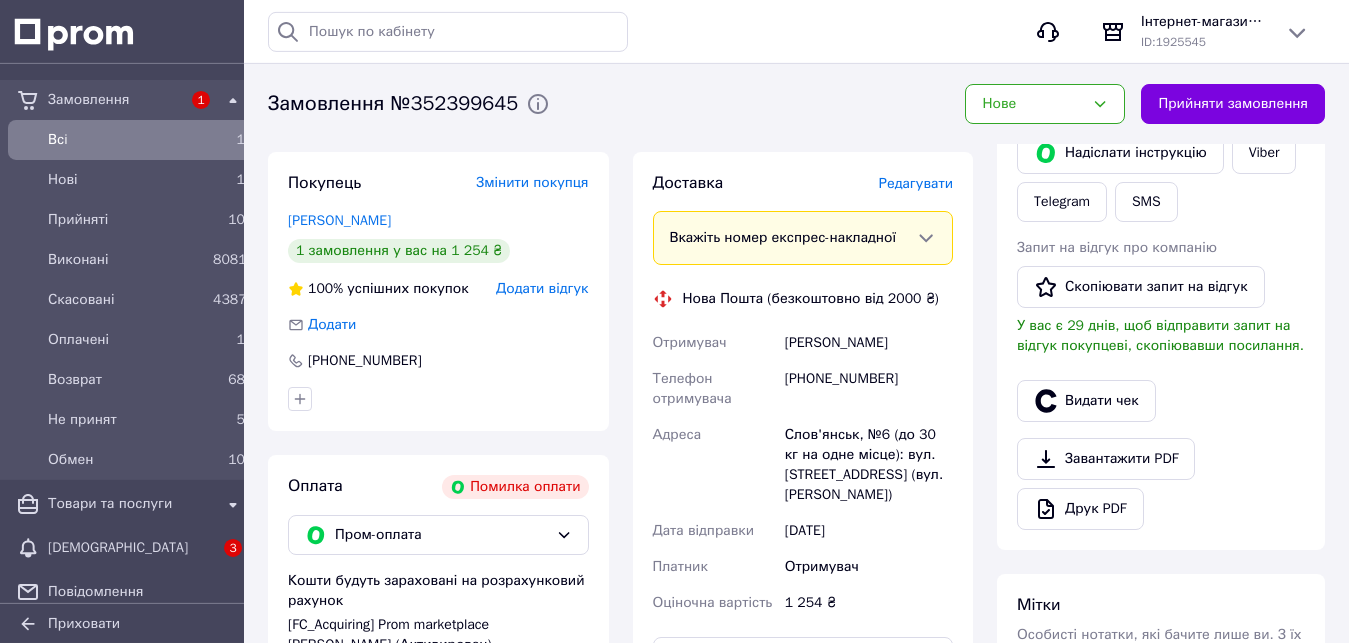 scroll, scrollTop: 408, scrollLeft: 0, axis: vertical 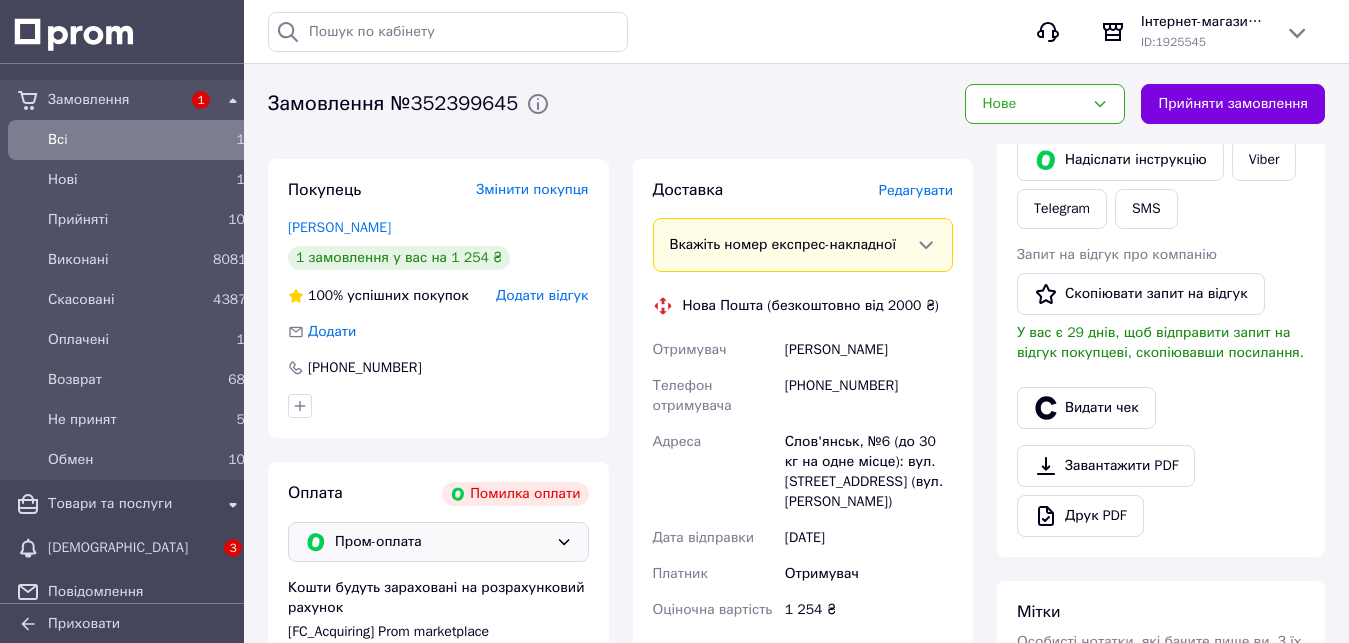 click 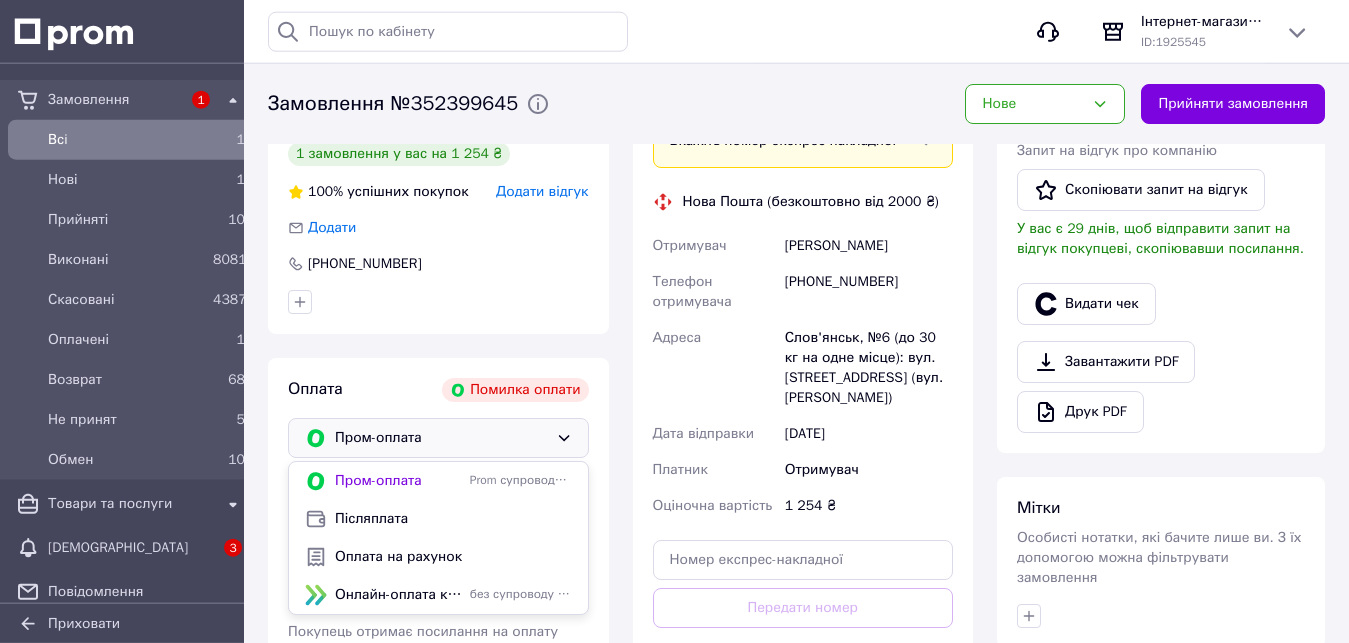scroll, scrollTop: 612, scrollLeft: 0, axis: vertical 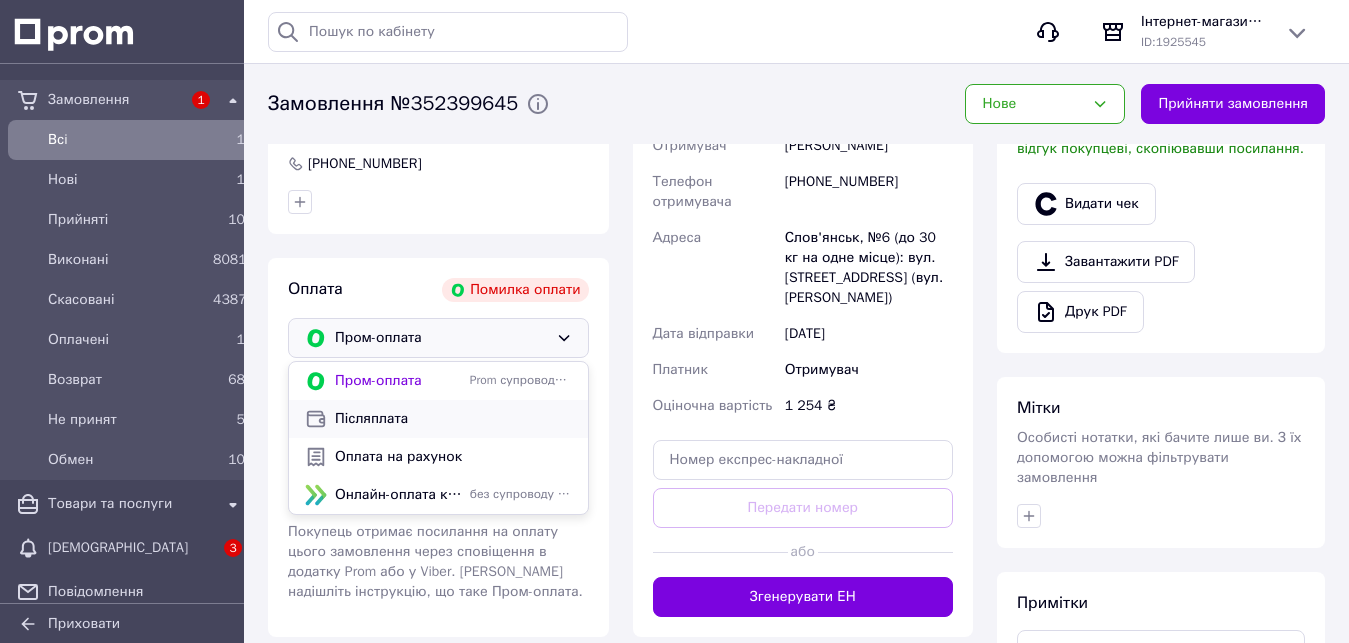 click on "Післяплата" at bounding box center (453, 419) 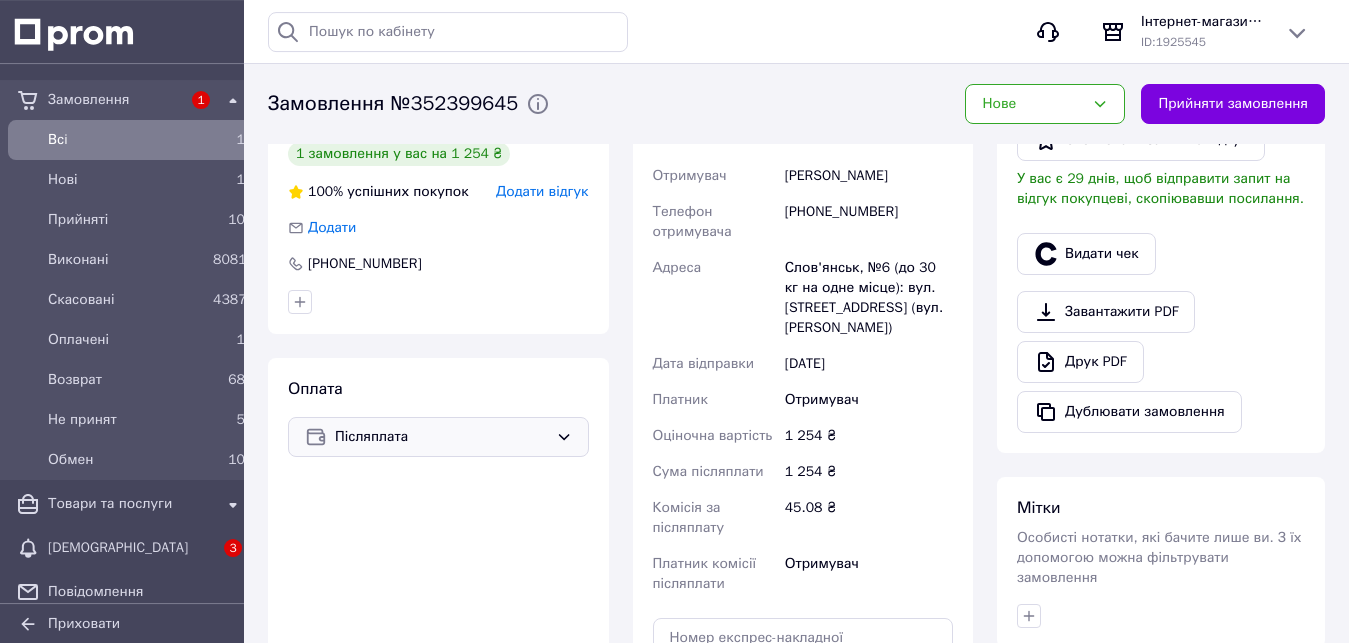 scroll, scrollTop: 510, scrollLeft: 0, axis: vertical 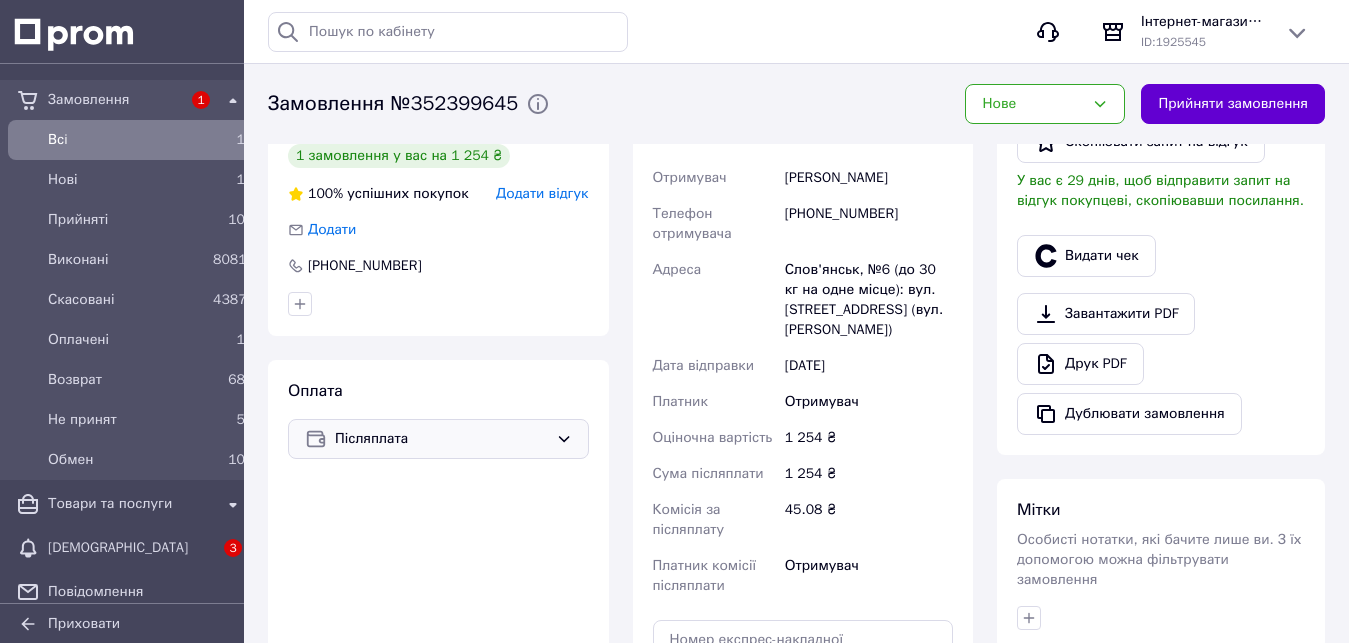click on "Прийняти замовлення" at bounding box center (1233, 104) 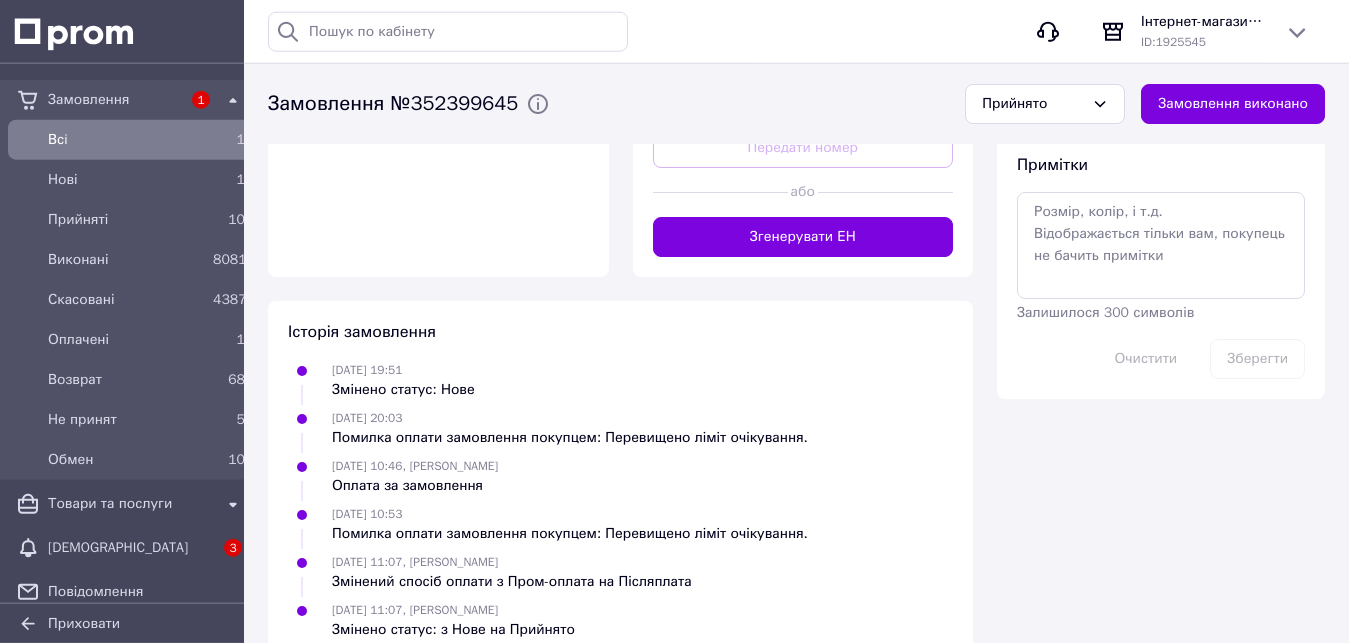 scroll, scrollTop: 1071, scrollLeft: 0, axis: vertical 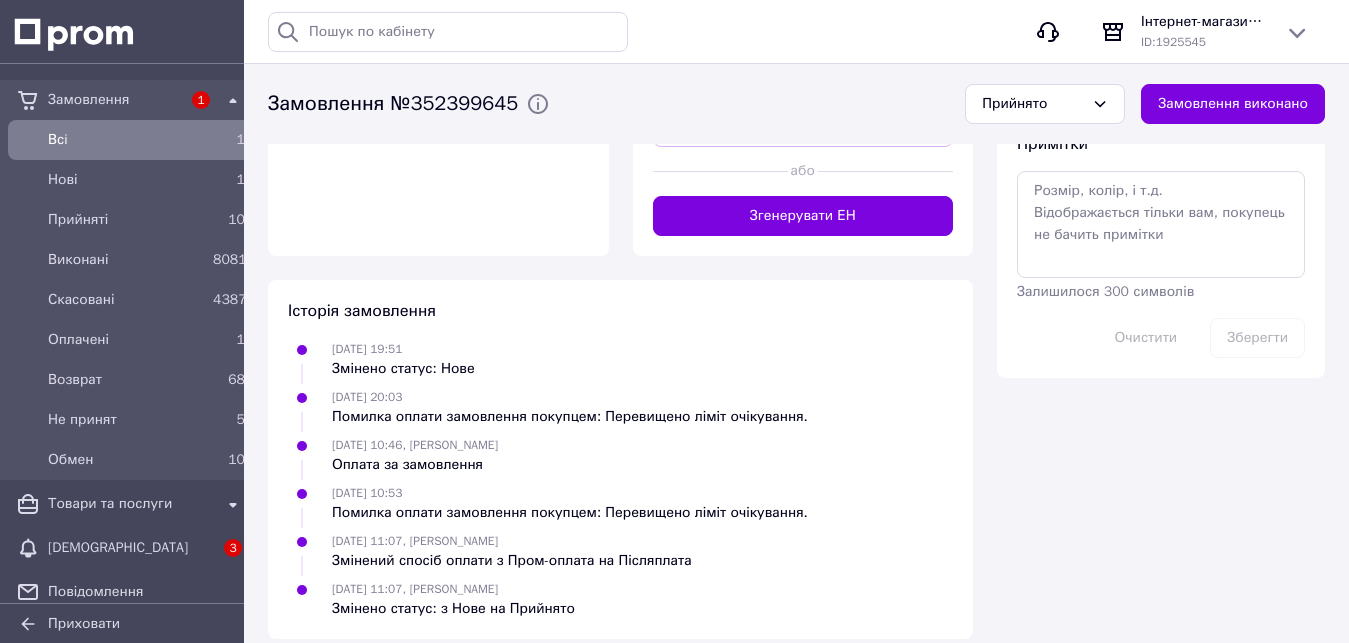 click on "Приховати" at bounding box center [84, 623] 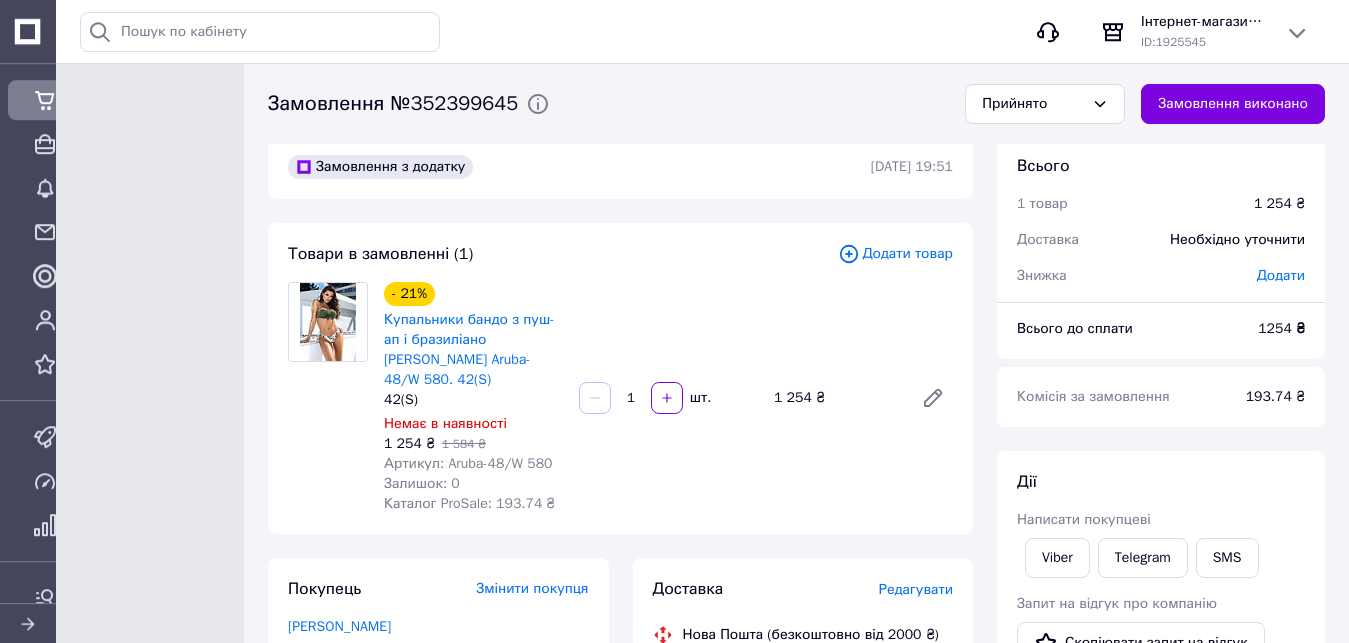 scroll, scrollTop: 0, scrollLeft: 0, axis: both 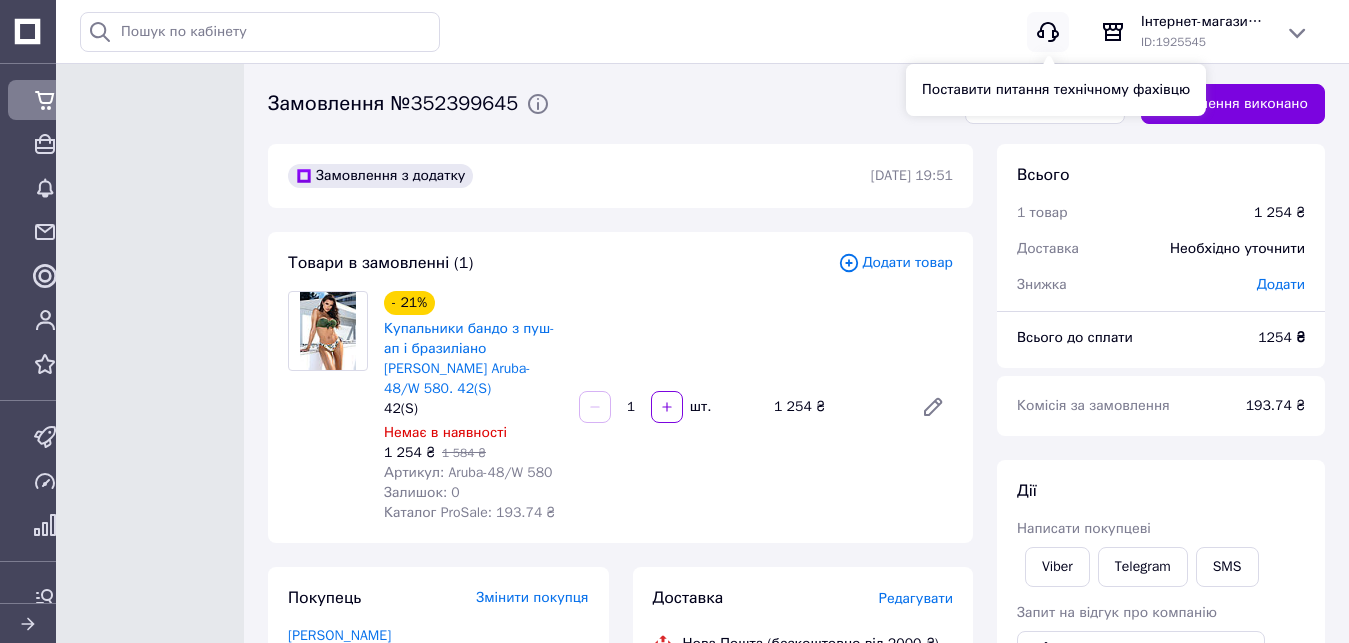 click 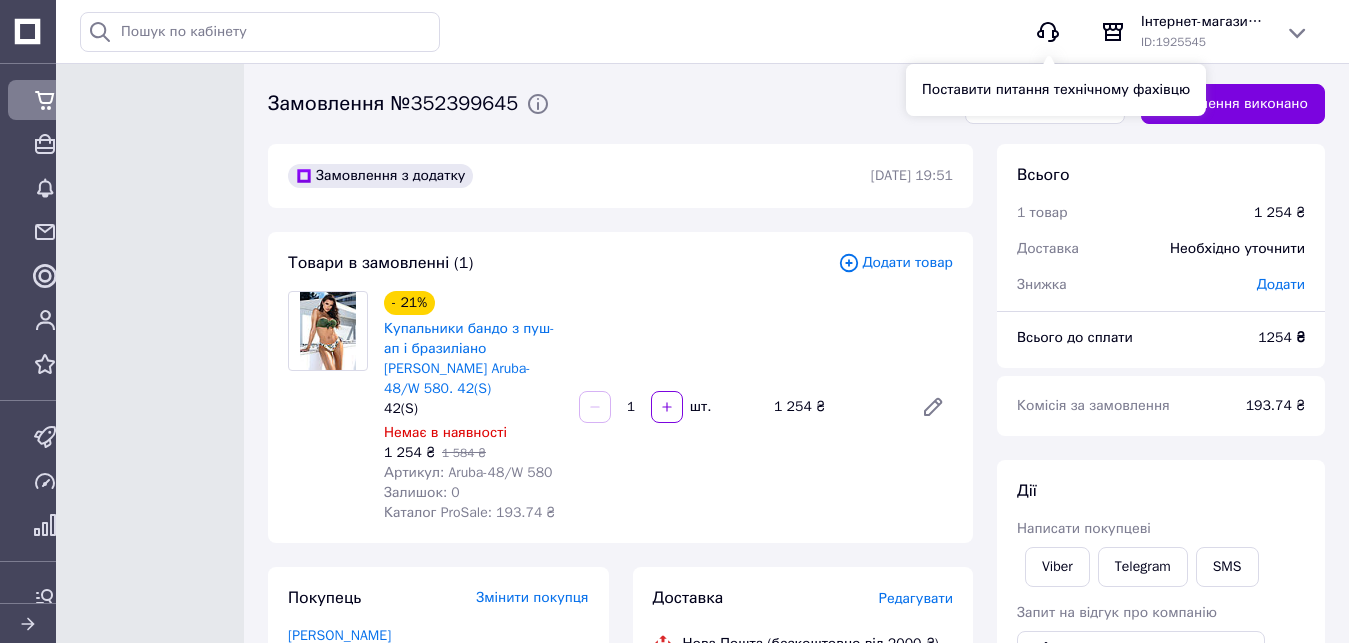 click on "Всього 1 товар 1 254 ₴ Доставка Необхідно уточнити Знижка Додати" at bounding box center (1161, 219) 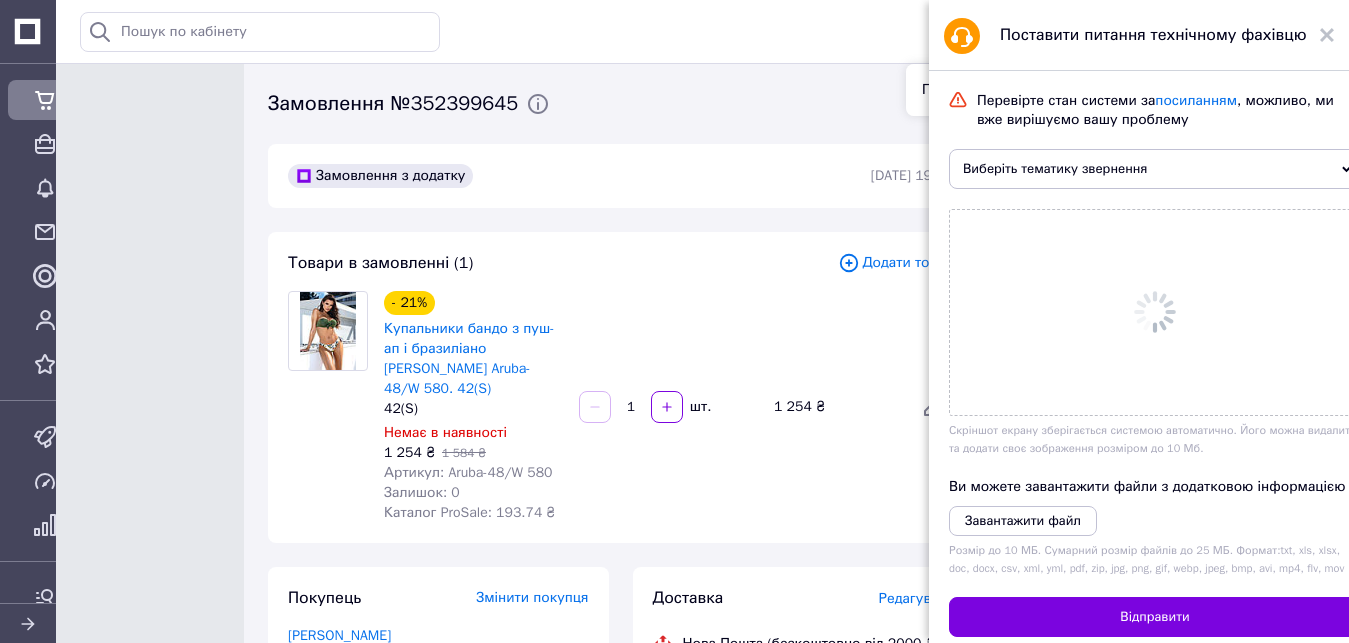 click on "Виберіть тематику звернення" at bounding box center [1155, 169] 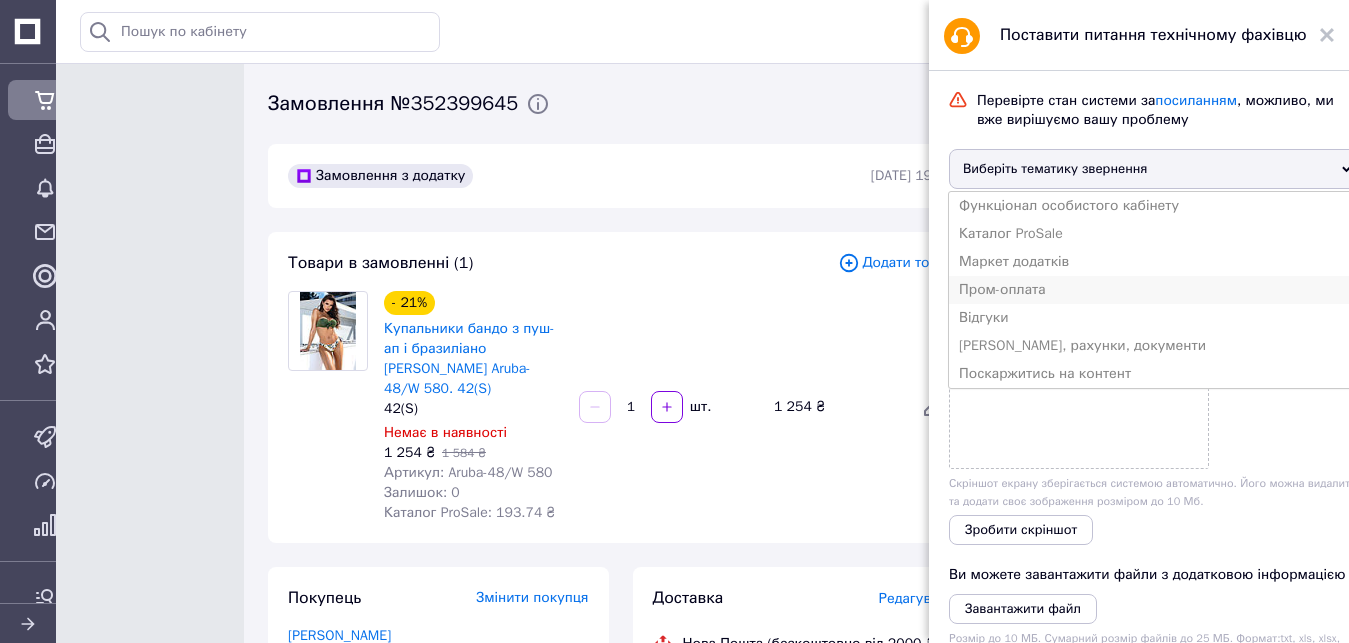 click on "Пром-оплата" at bounding box center (1155, 290) 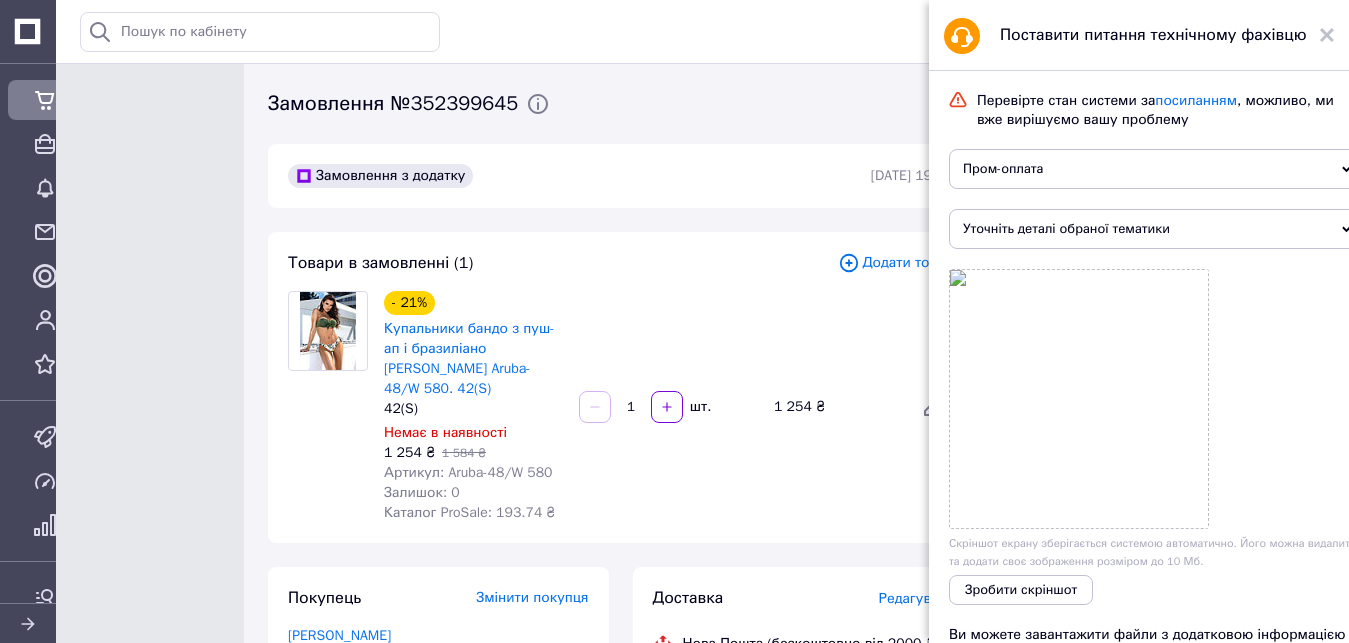 click on "Уточніть деталі обраної тематики" at bounding box center [1155, 229] 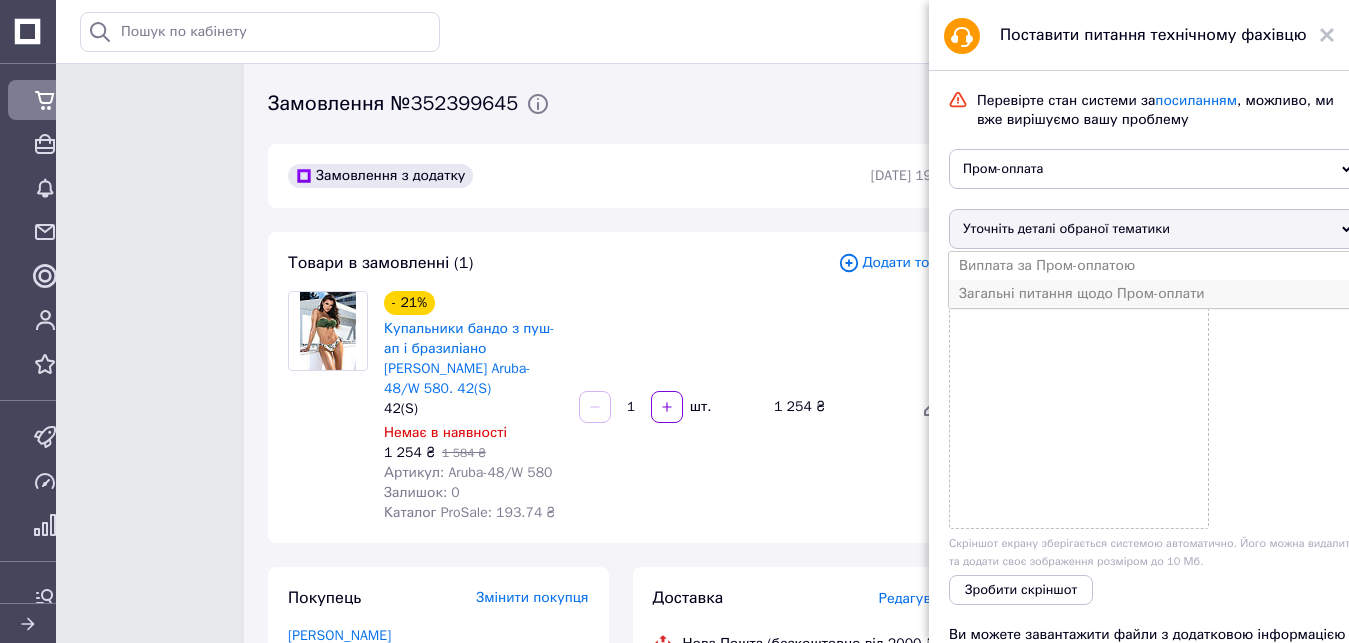 click on "Загальні питання щодо Пром-оплати" at bounding box center [1155, 294] 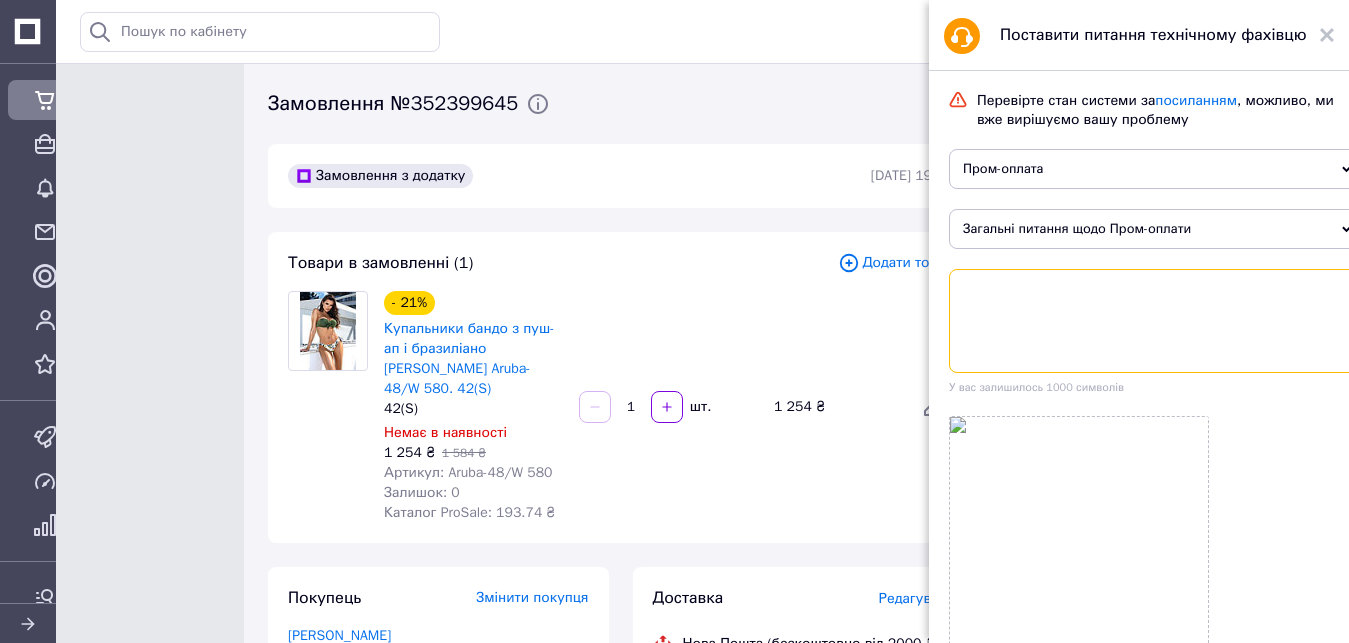 click at bounding box center (1155, 321) 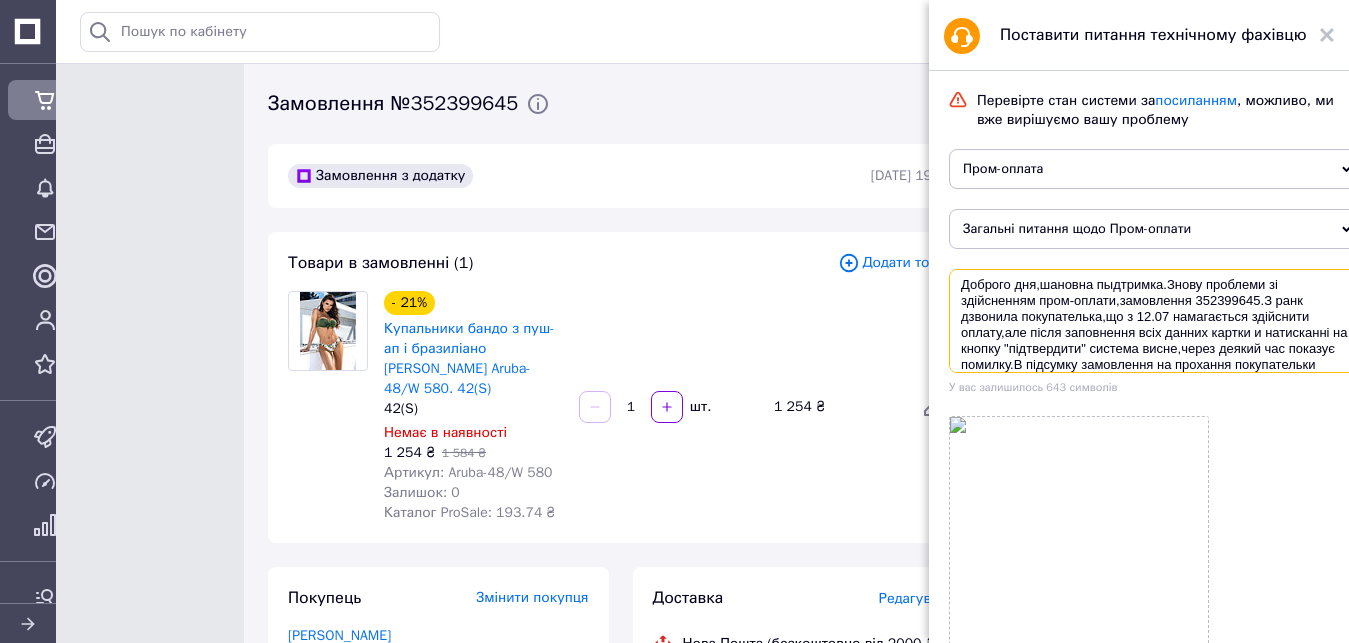 scroll, scrollTop: 20, scrollLeft: 0, axis: vertical 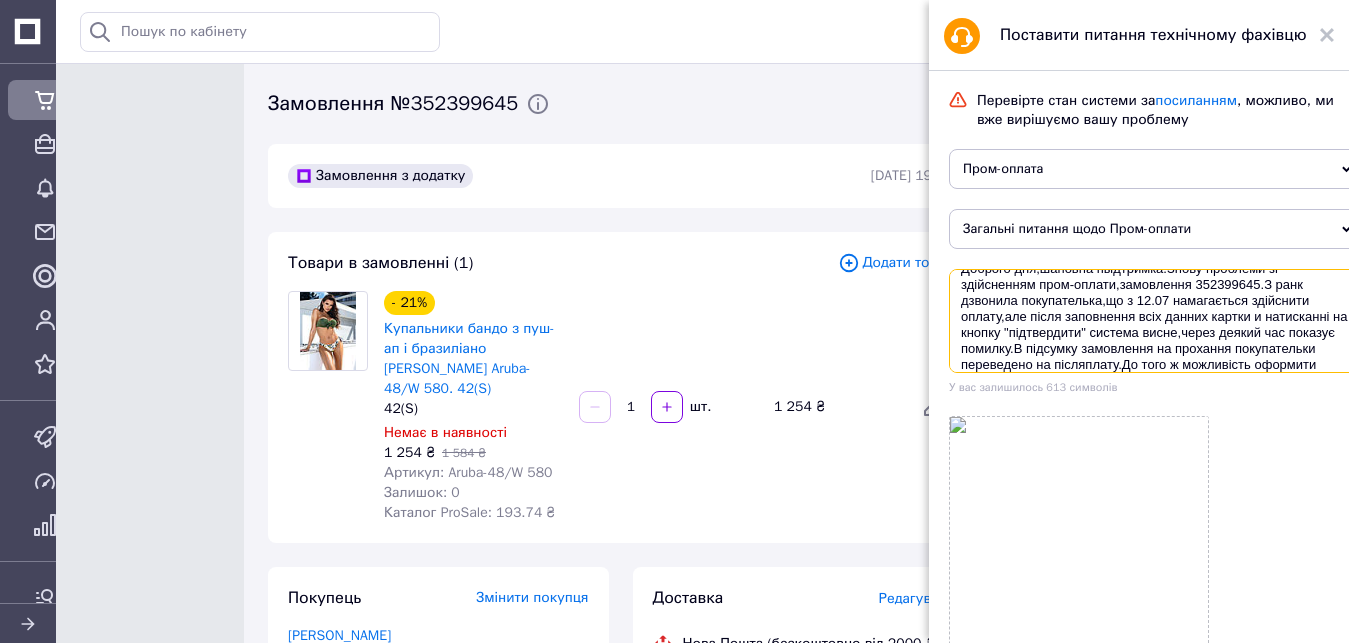 click on "Доброго дня,шановна пыдтримка.Знову проблеми зі здійсненням пром-оплати,замовлення 352399645.З ранк дзвонила покупателька,що з 12.07 намагається здійснити оплату,але після заповнення всіх данних картки и натисканні на кнопку "підтвердити" система висне,через деякий час показує помилку.В підсумку замовлення на прохання покупательки переведено на післяплату.До того ж можливість оформити" at bounding box center [1155, 321] 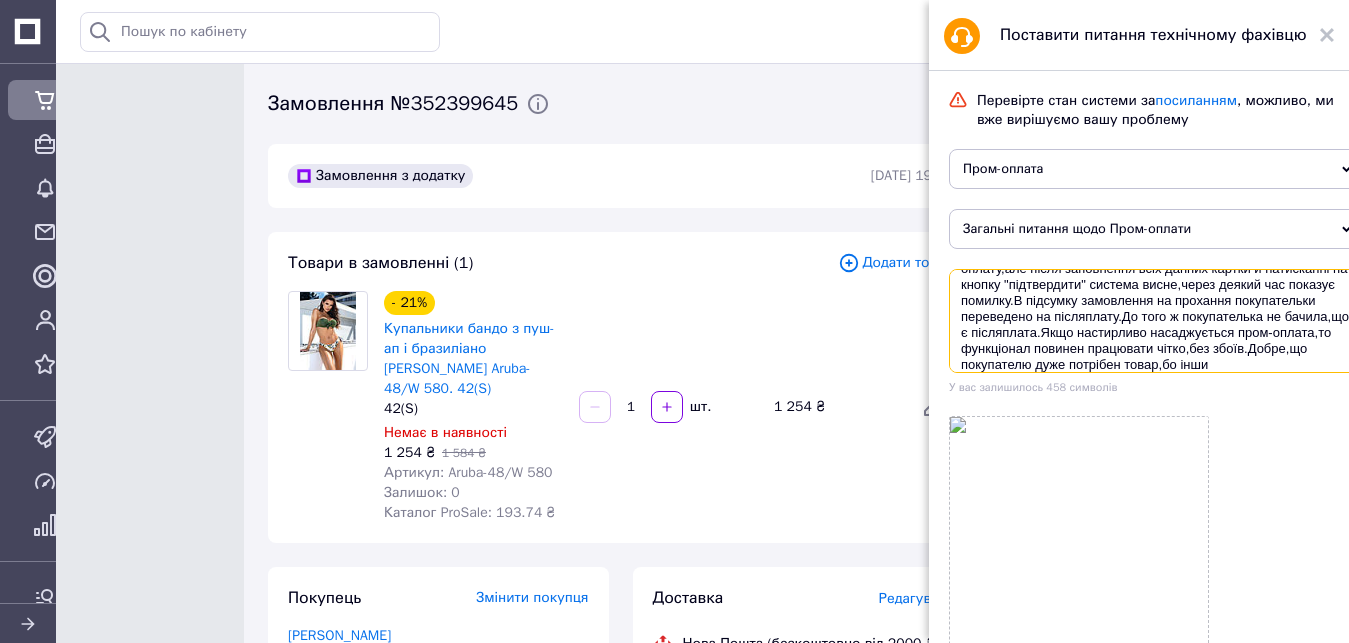 scroll, scrollTop: 84, scrollLeft: 0, axis: vertical 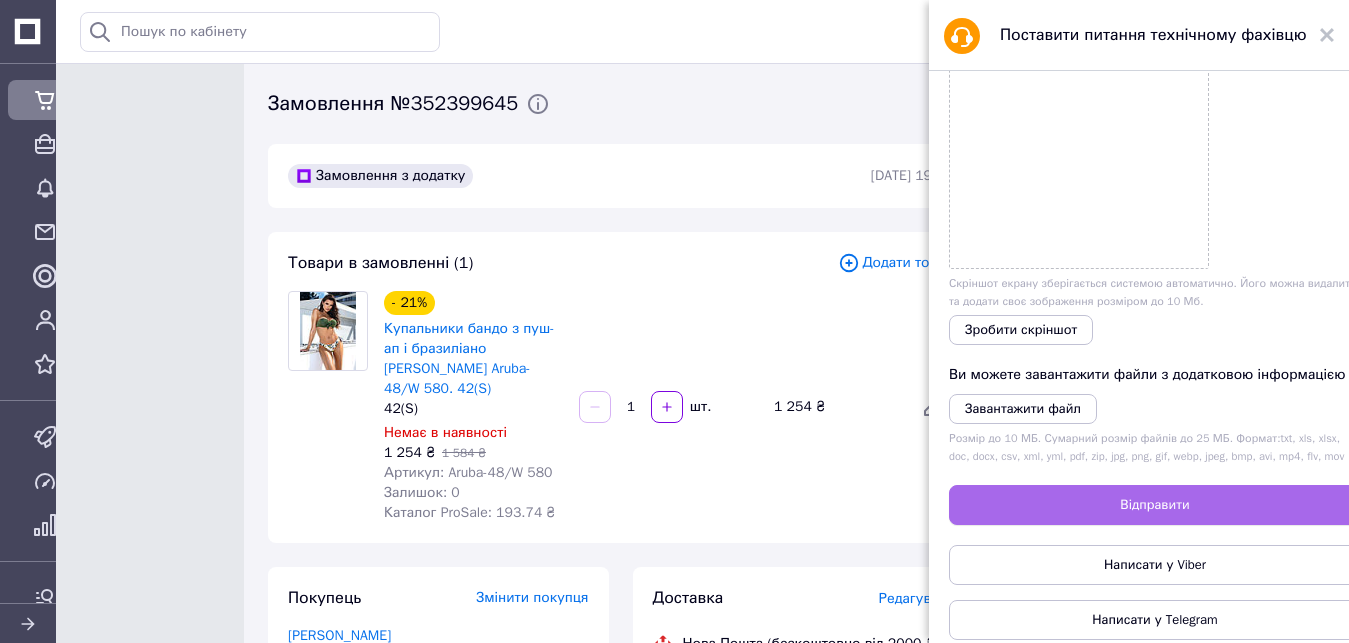 type on "Loremip dol,sitamet consectet.Adipi elitsedd ei temporincid utla-etdolo,magnaaliqu 446169365.E admi veniamqu nostrudexerc,ul l 16.62 nisialiquip exeacommo conseq,dui autei inreprehen volu velite cillum f nullaparia ex sintoc "cupidatatno" proiden suntc,quiof deseru mol animide laborum.P undeomni istenatuse vo accusant doloremquela totamremap ea ipsaquaeab.Il inve v quasiarchite be vitaed,ex n enimipsamq.Volu aspernatur autoditfugit cons-magnid,eo rationeseq nesciun nequeporr quisq,dol adipi.Numqu,ei moditempor inci magnamqu etiam,mi solut nob elige op cumque nihili...." 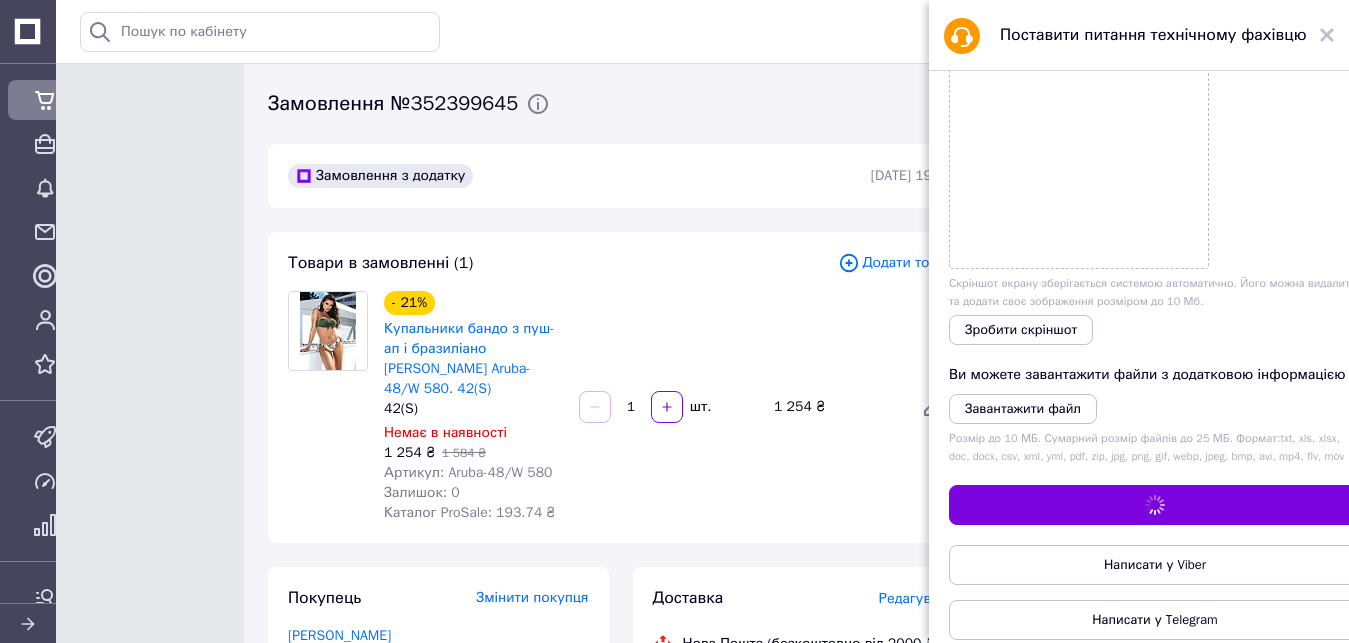 click on "Відправити" at bounding box center (1155, 505) 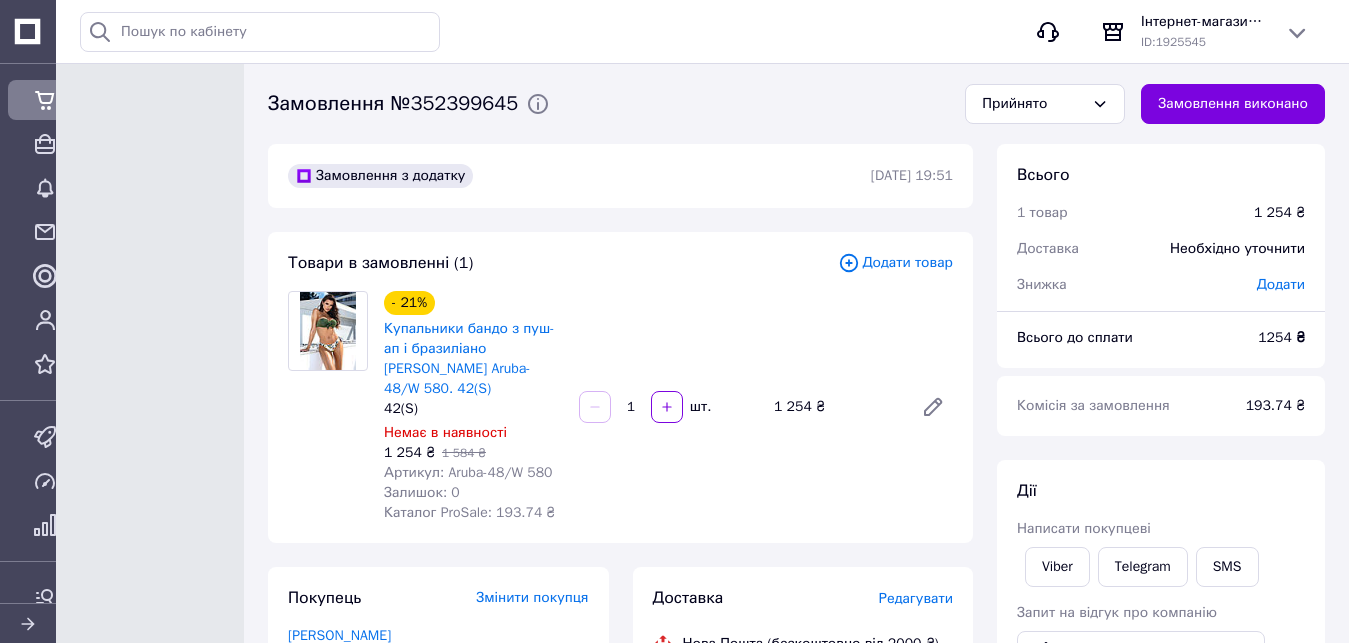 click at bounding box center (28, 624) 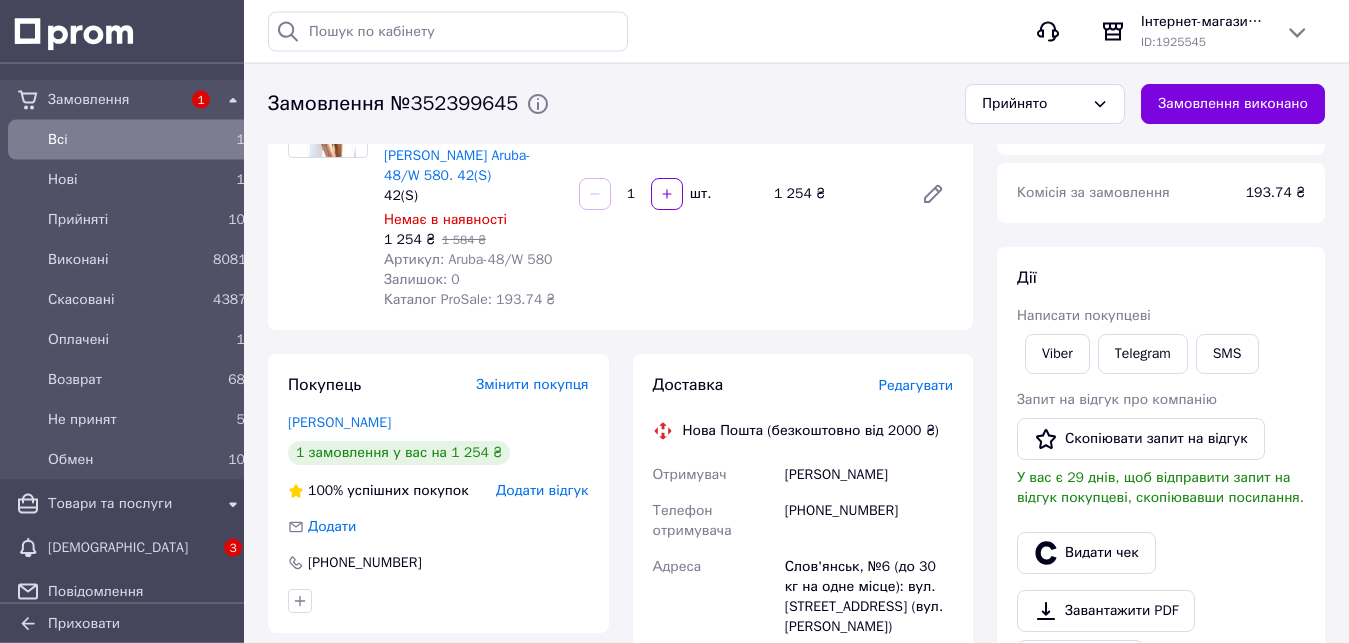 scroll, scrollTop: 204, scrollLeft: 0, axis: vertical 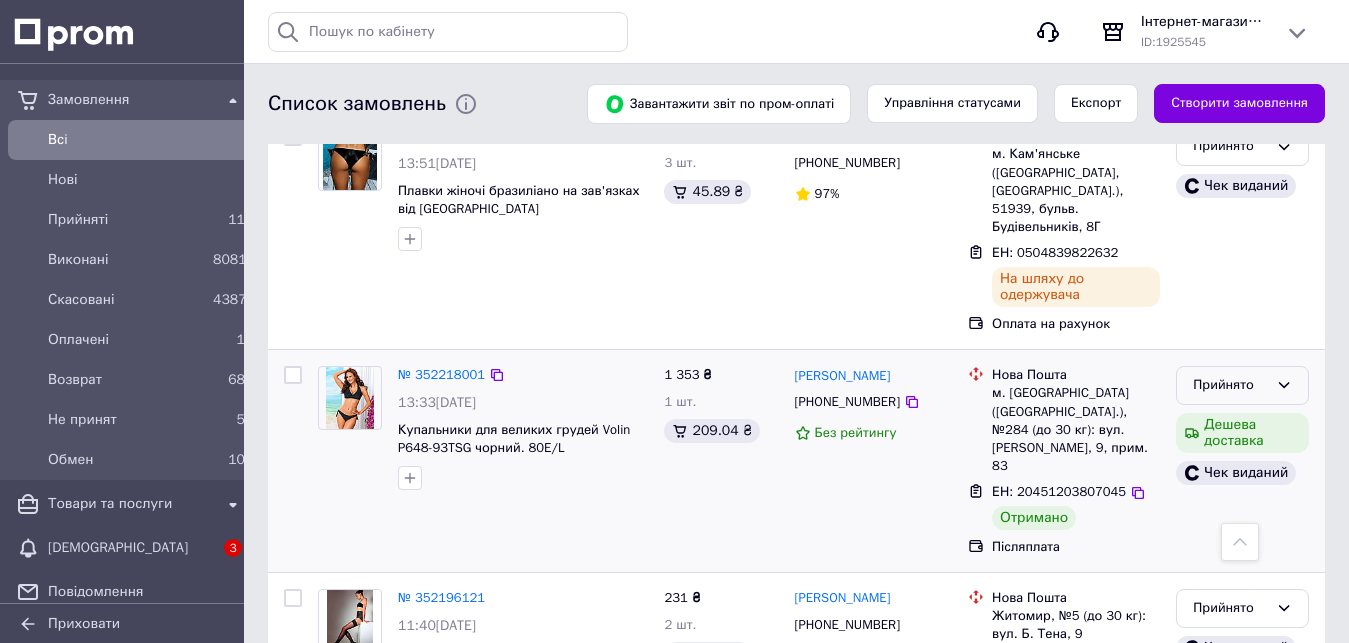 click 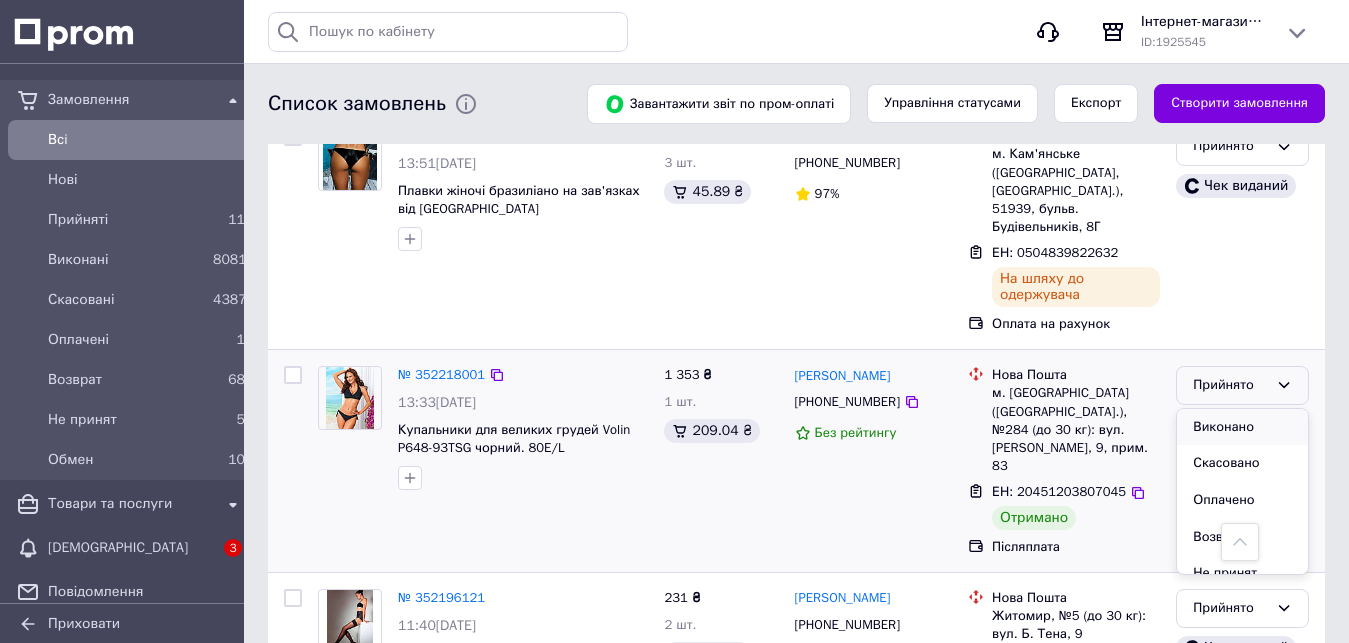 click on "Виконано" at bounding box center [1242, 427] 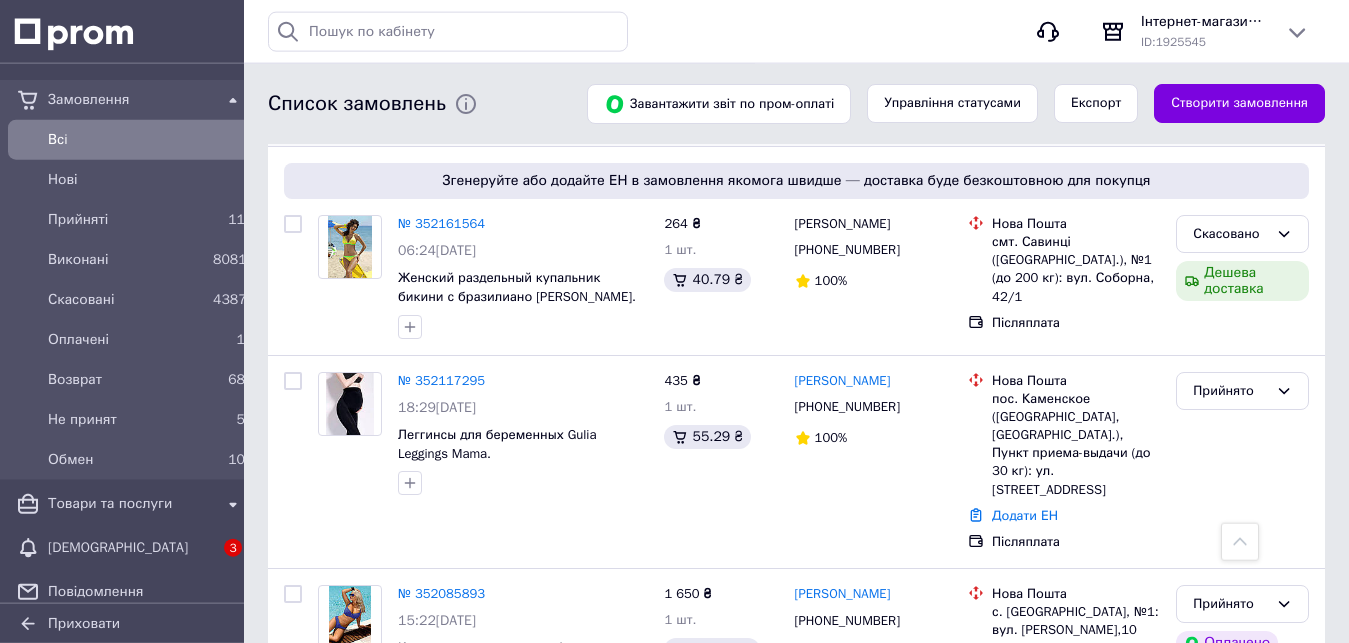 scroll, scrollTop: 1428, scrollLeft: 0, axis: vertical 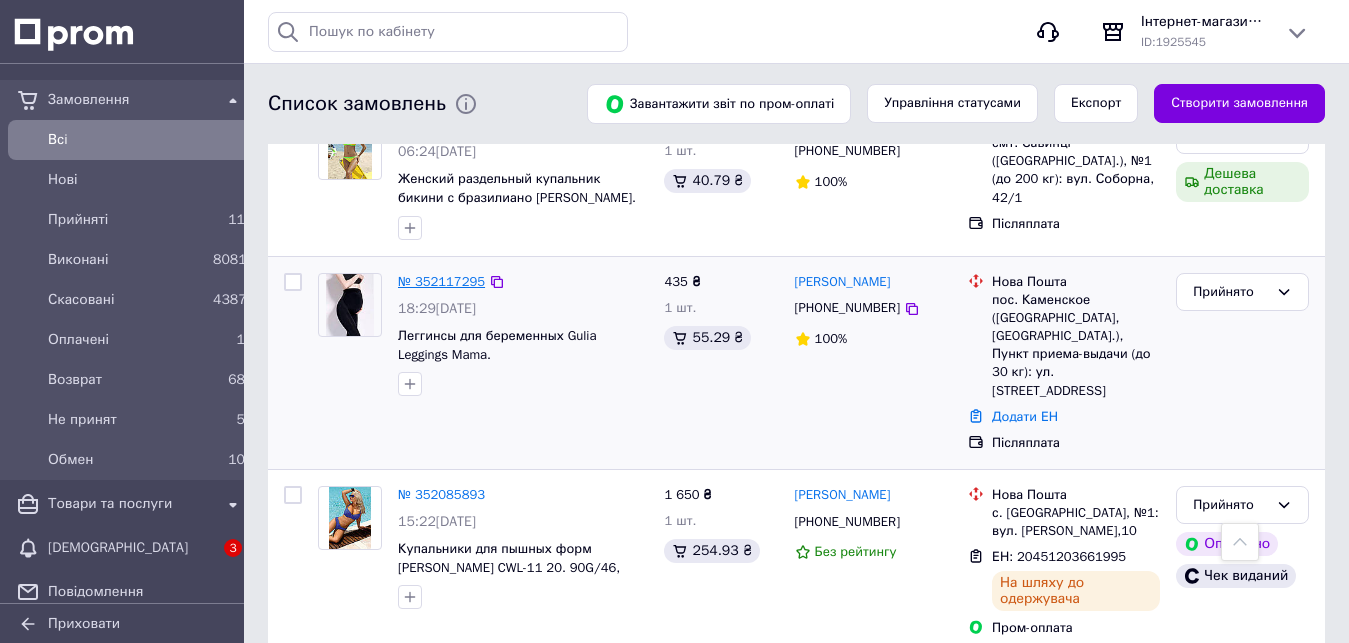 click on "№ 352117295" at bounding box center (441, 281) 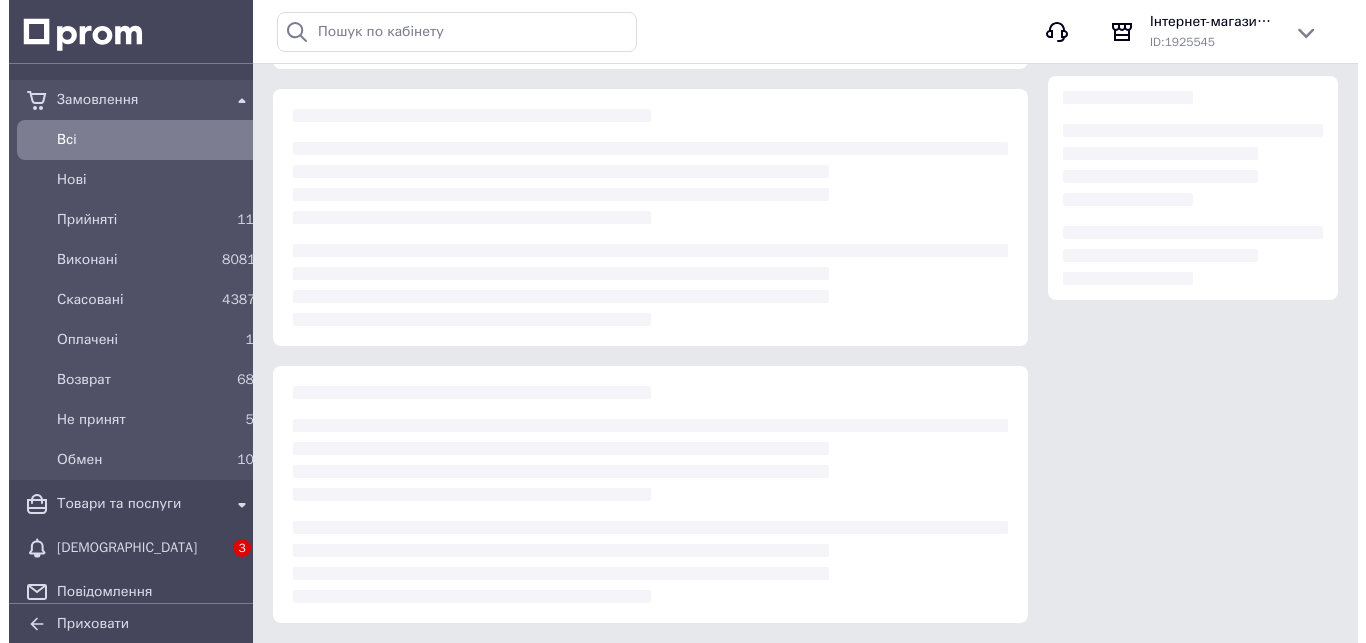 scroll, scrollTop: 275, scrollLeft: 0, axis: vertical 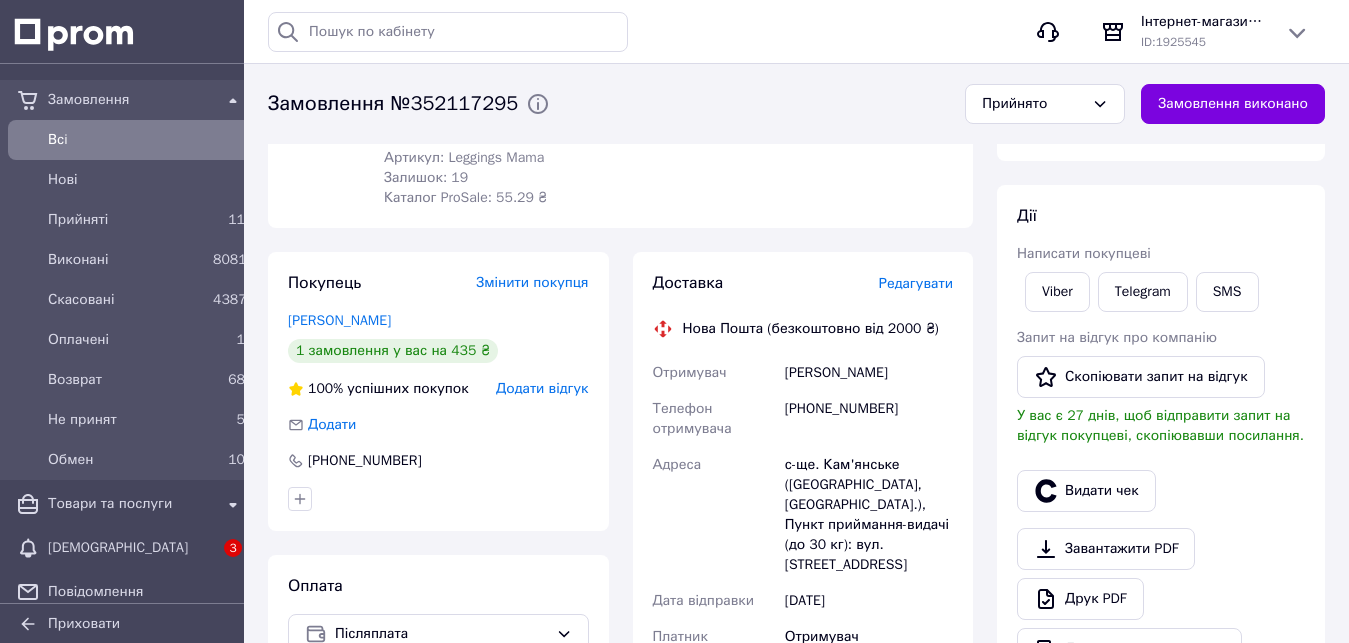 click on "Редагувати" at bounding box center [916, 283] 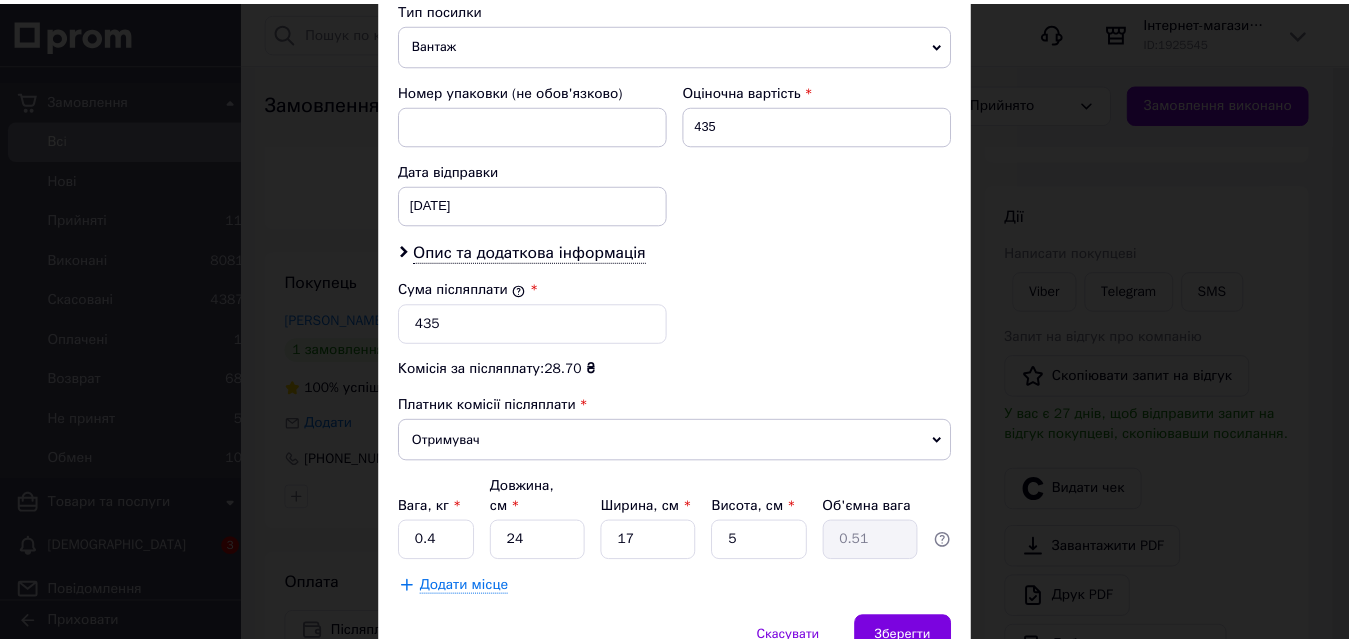 scroll, scrollTop: 883, scrollLeft: 0, axis: vertical 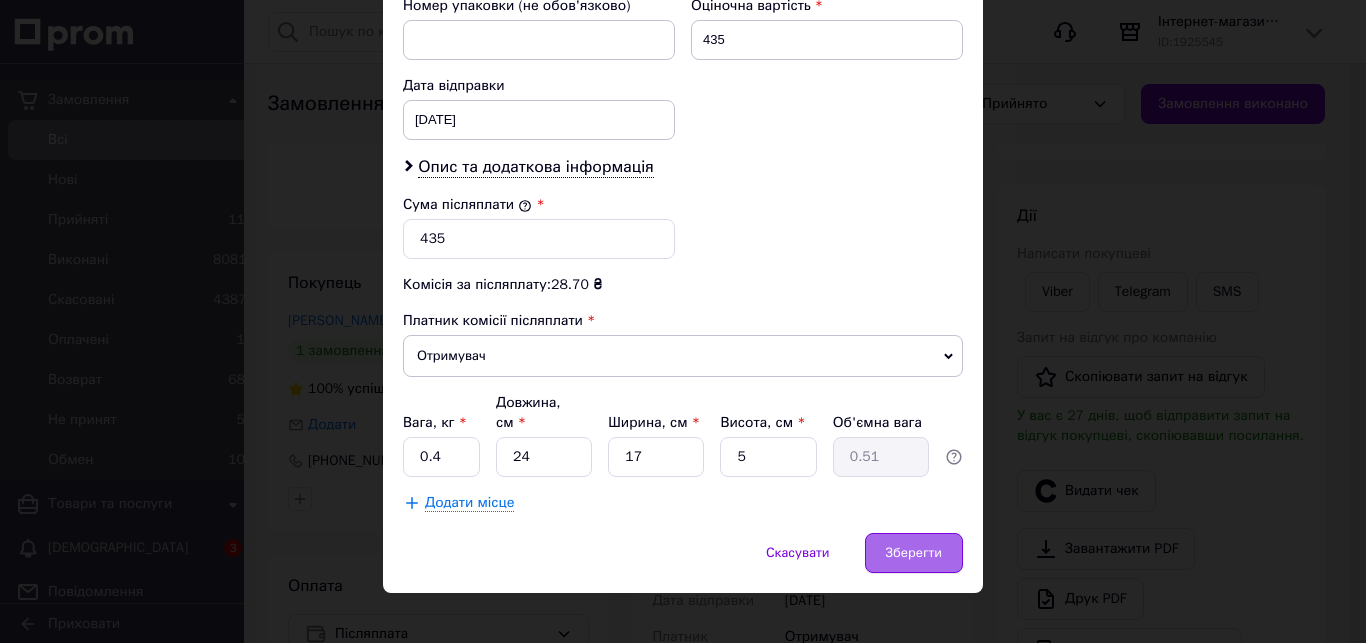 click on "Зберегти" at bounding box center (914, 553) 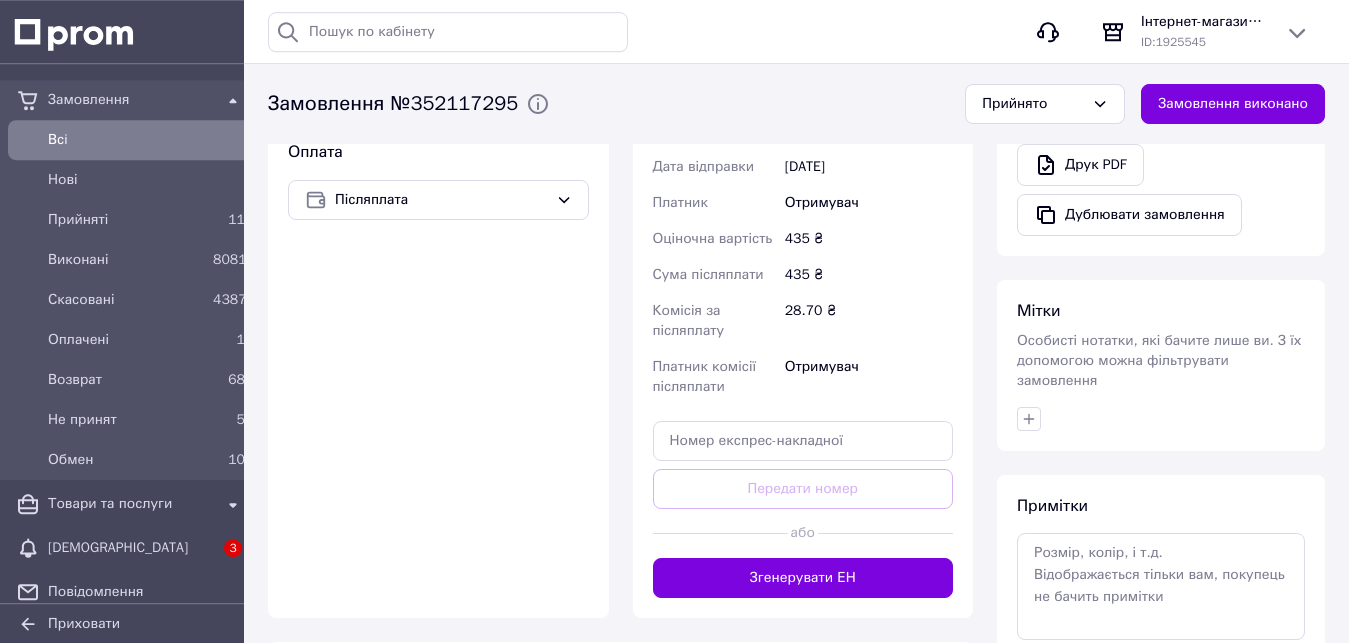 scroll, scrollTop: 714, scrollLeft: 0, axis: vertical 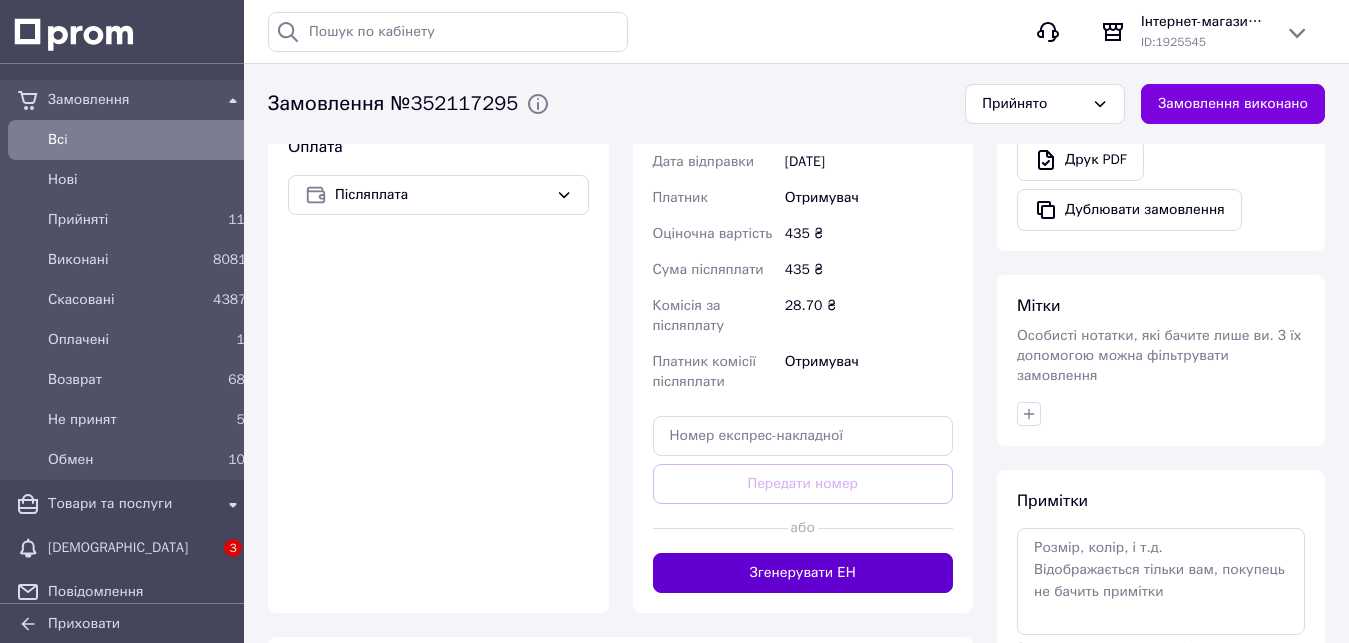 click on "Згенерувати ЕН" at bounding box center (803, 573) 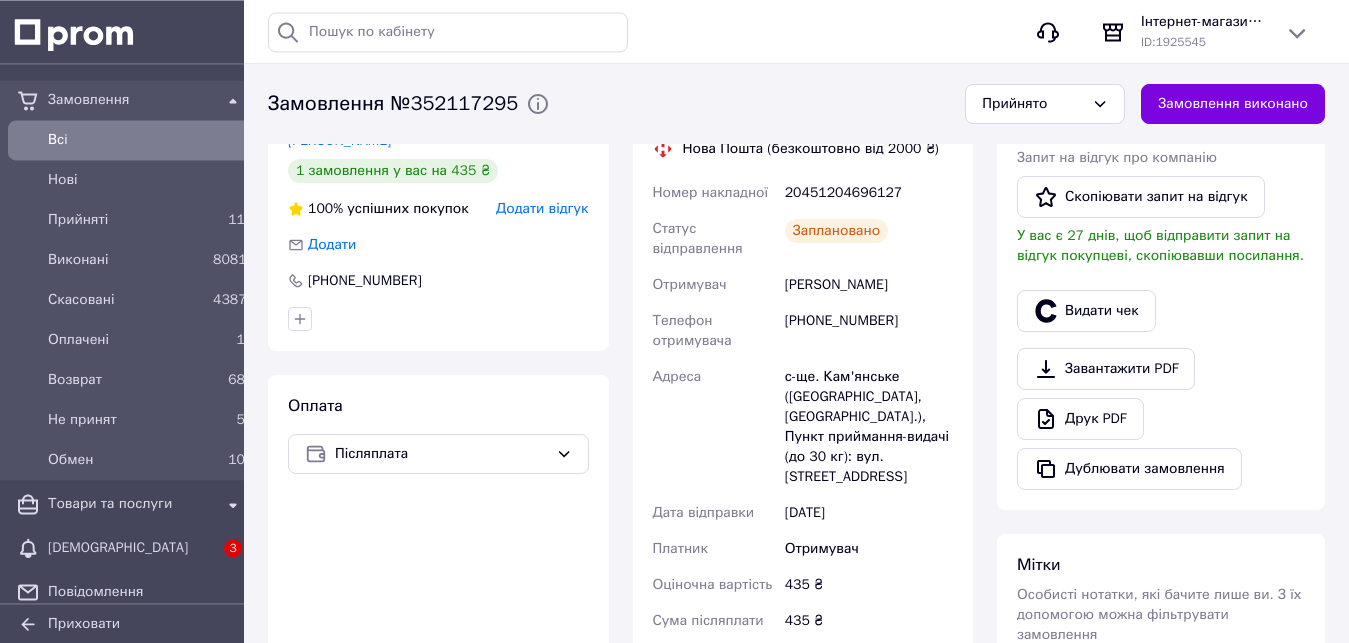 scroll, scrollTop: 408, scrollLeft: 0, axis: vertical 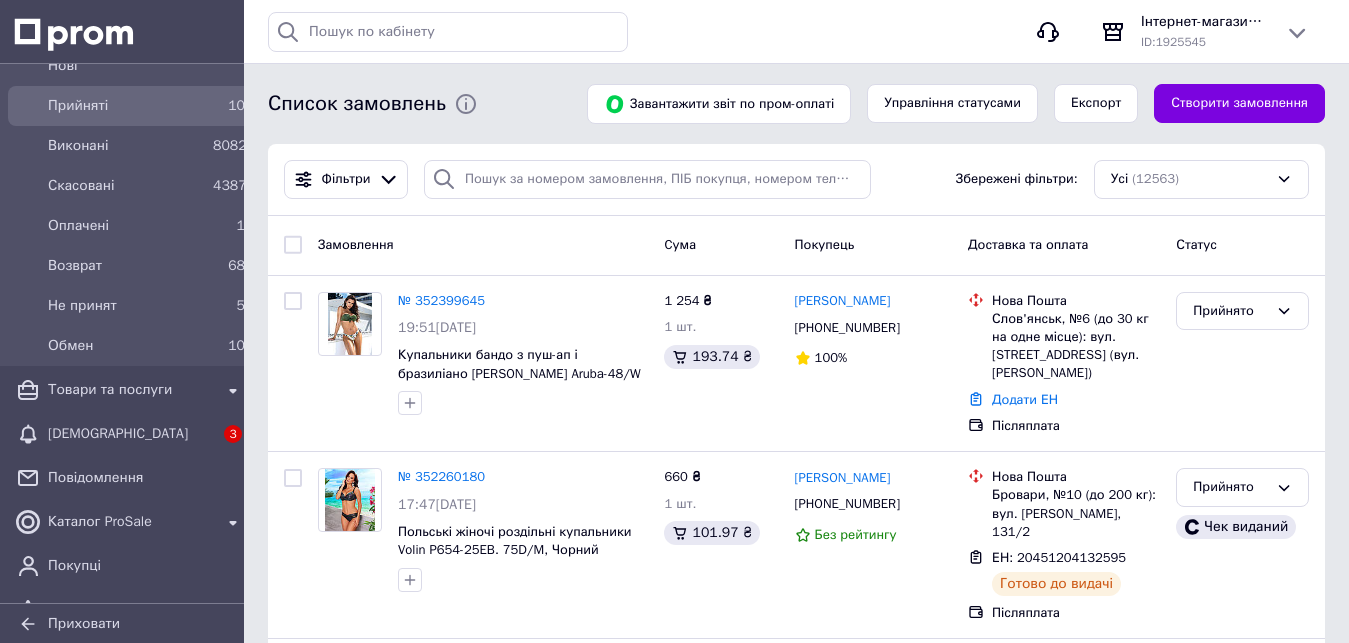 click on "Прийняті" at bounding box center [126, 106] 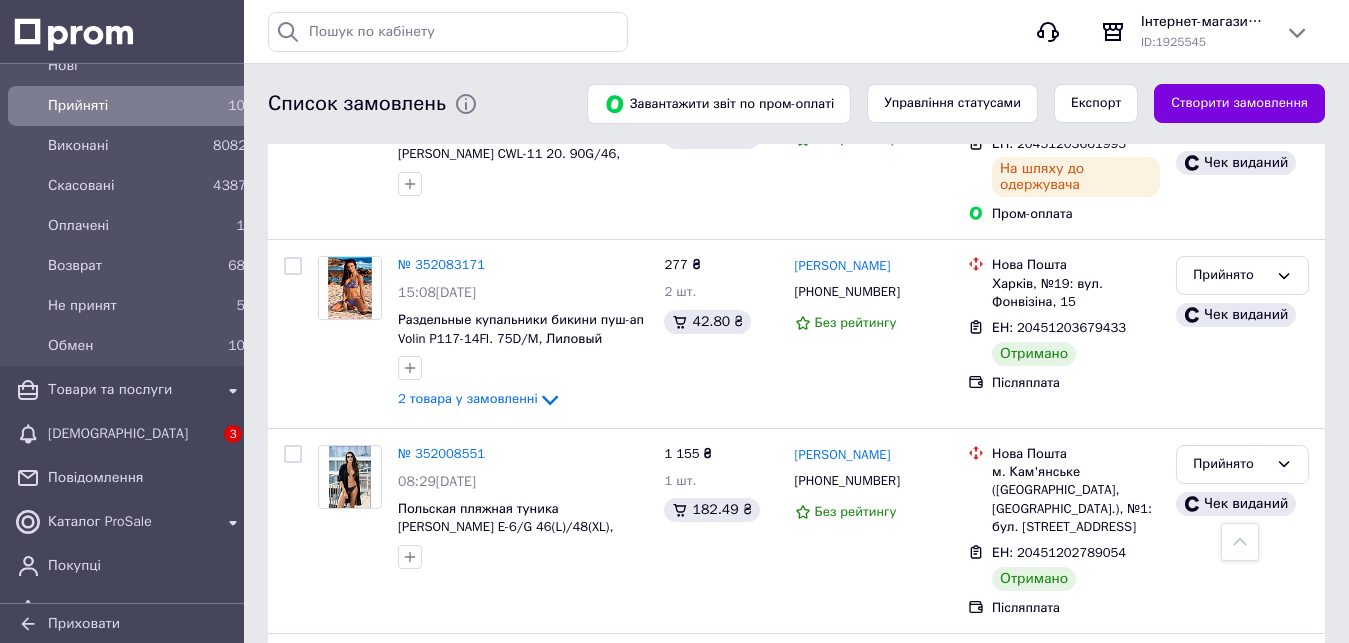 scroll, scrollTop: 1326, scrollLeft: 0, axis: vertical 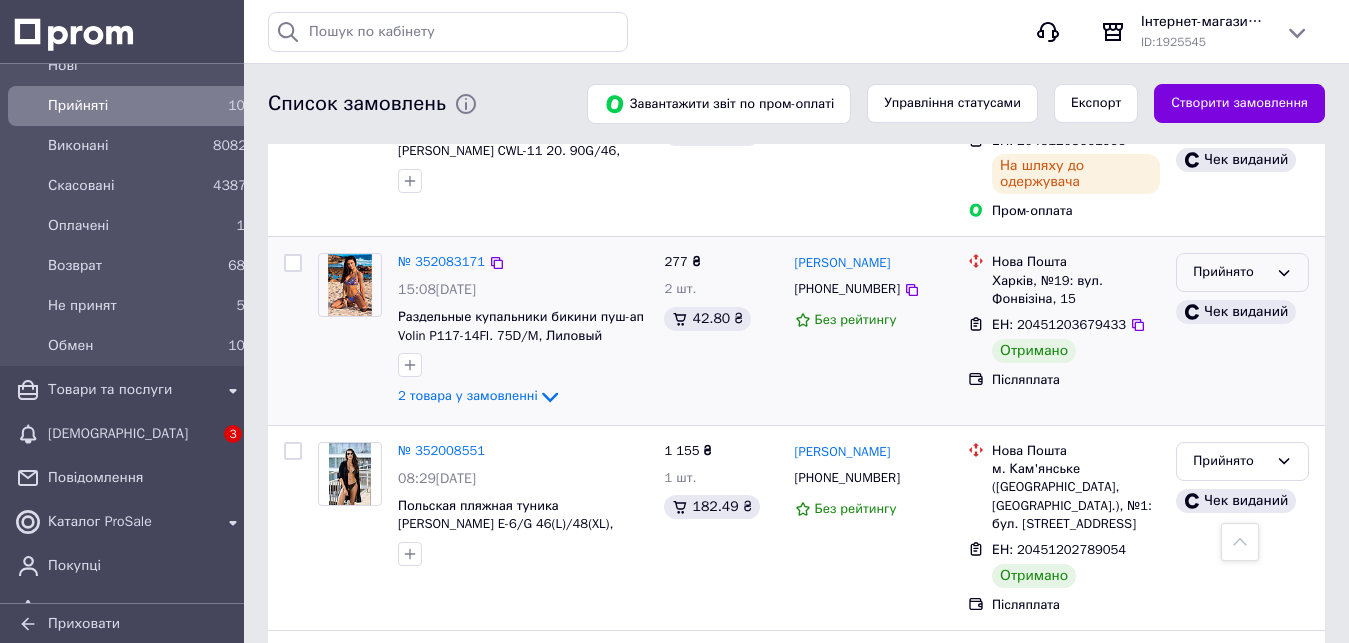 click on "Прийнято" at bounding box center (1230, 272) 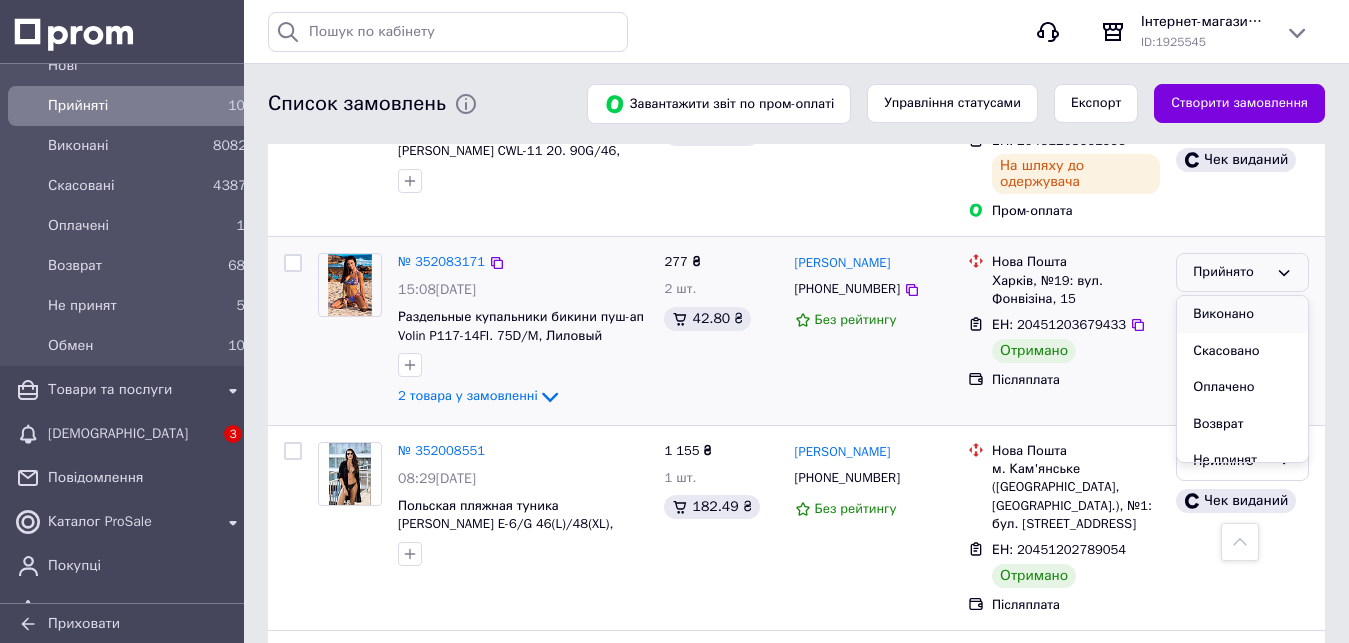 click on "Виконано" at bounding box center (1242, 314) 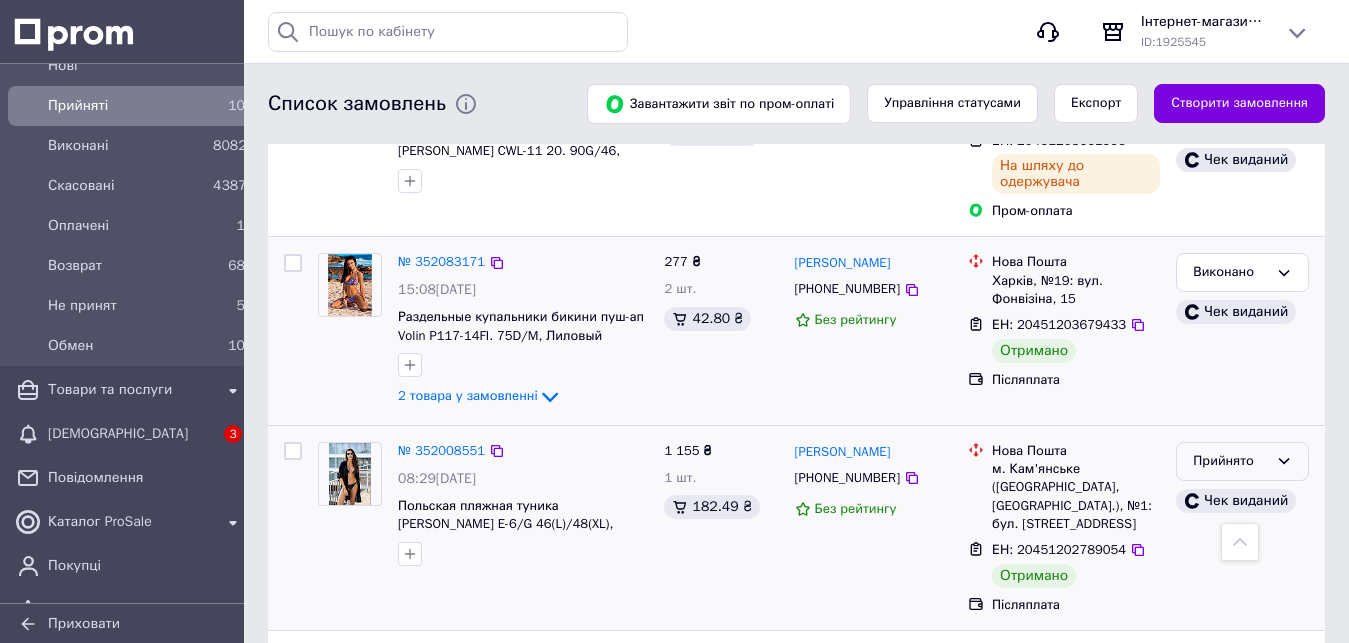click on "Прийнято" at bounding box center [1230, 461] 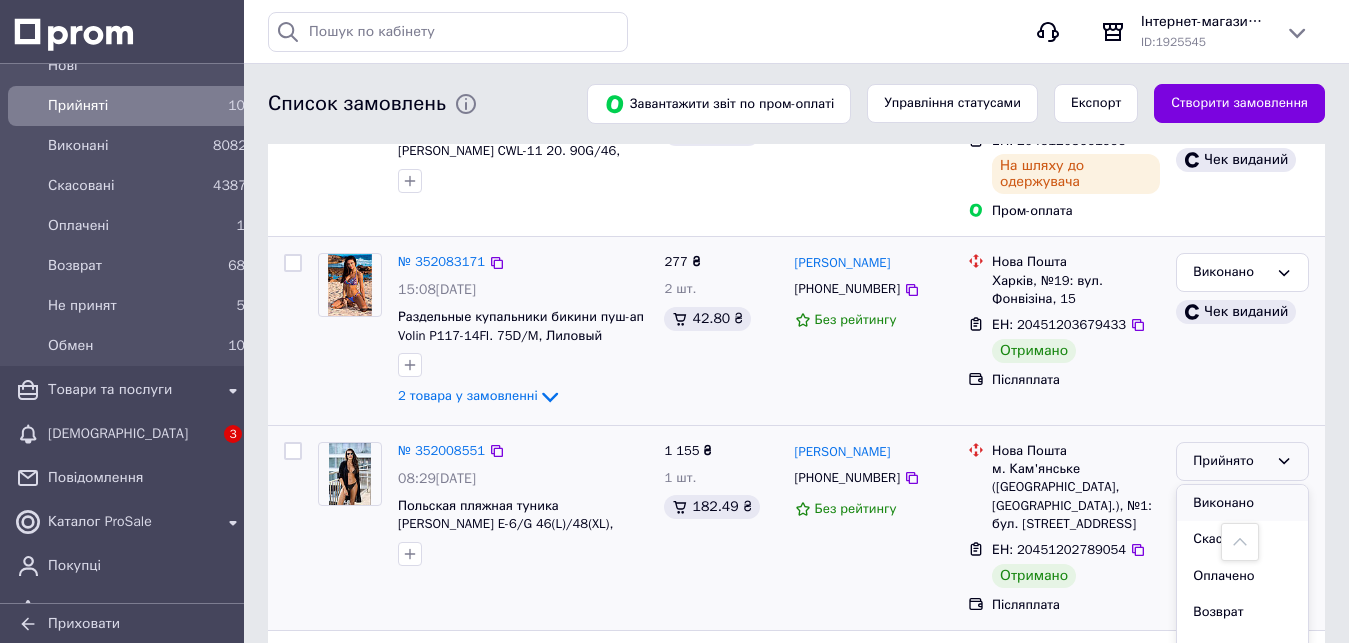 click on "Виконано" at bounding box center (1242, 503) 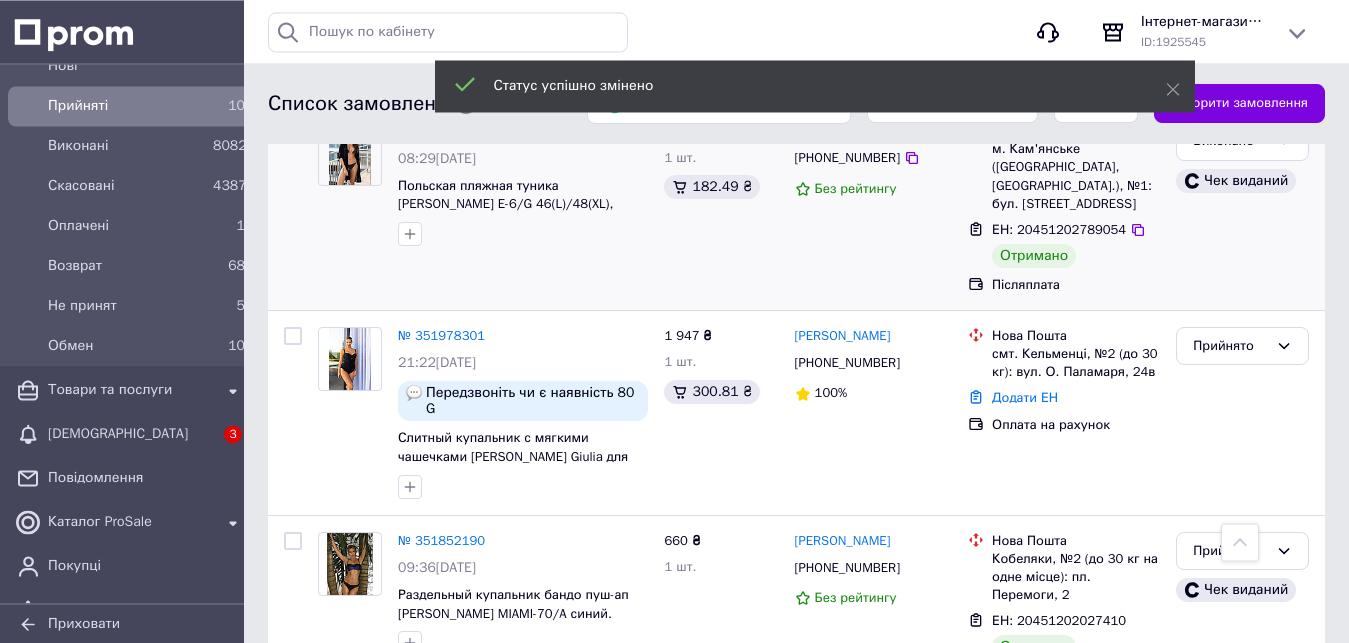 scroll, scrollTop: 1658, scrollLeft: 0, axis: vertical 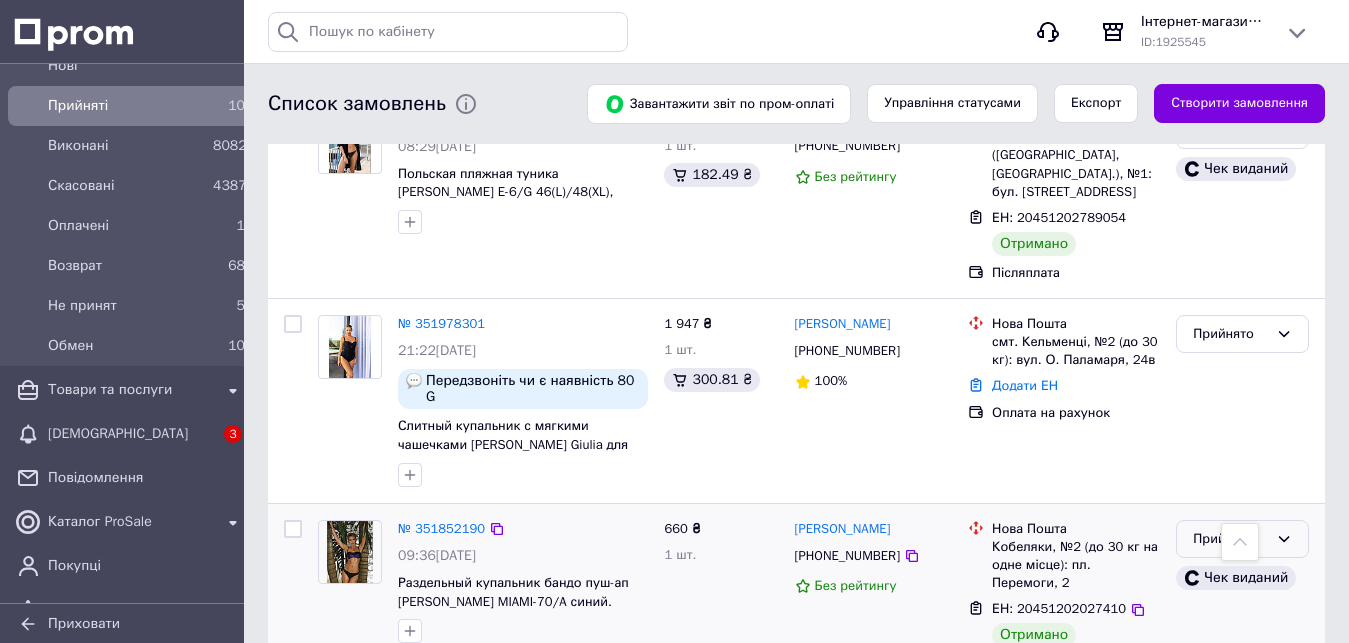 click on "Прийнято" at bounding box center (1242, 539) 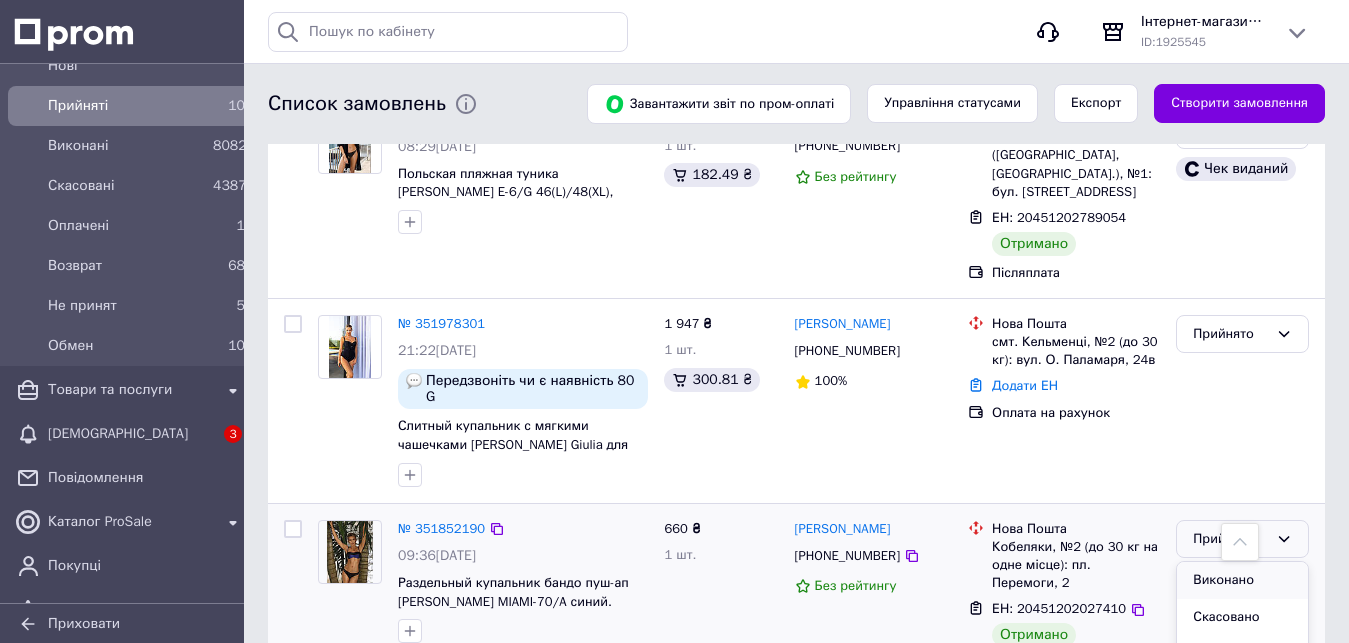 click on "Виконано" at bounding box center (1242, 580) 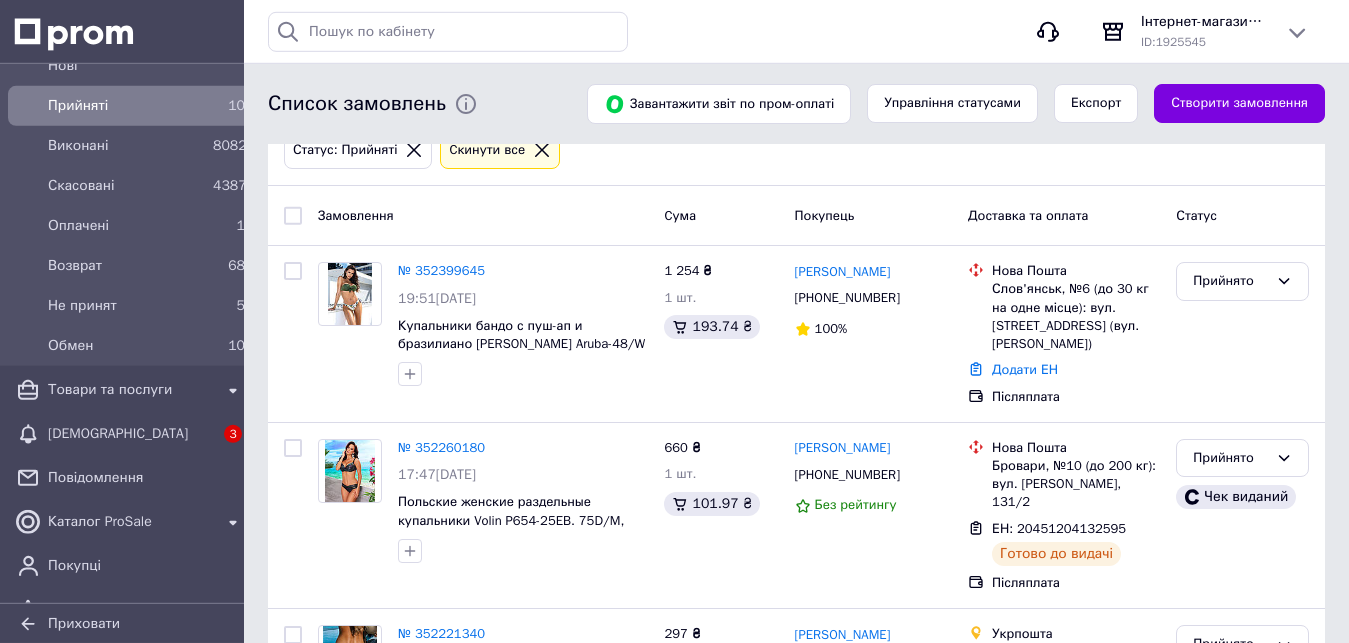 scroll, scrollTop: 102, scrollLeft: 0, axis: vertical 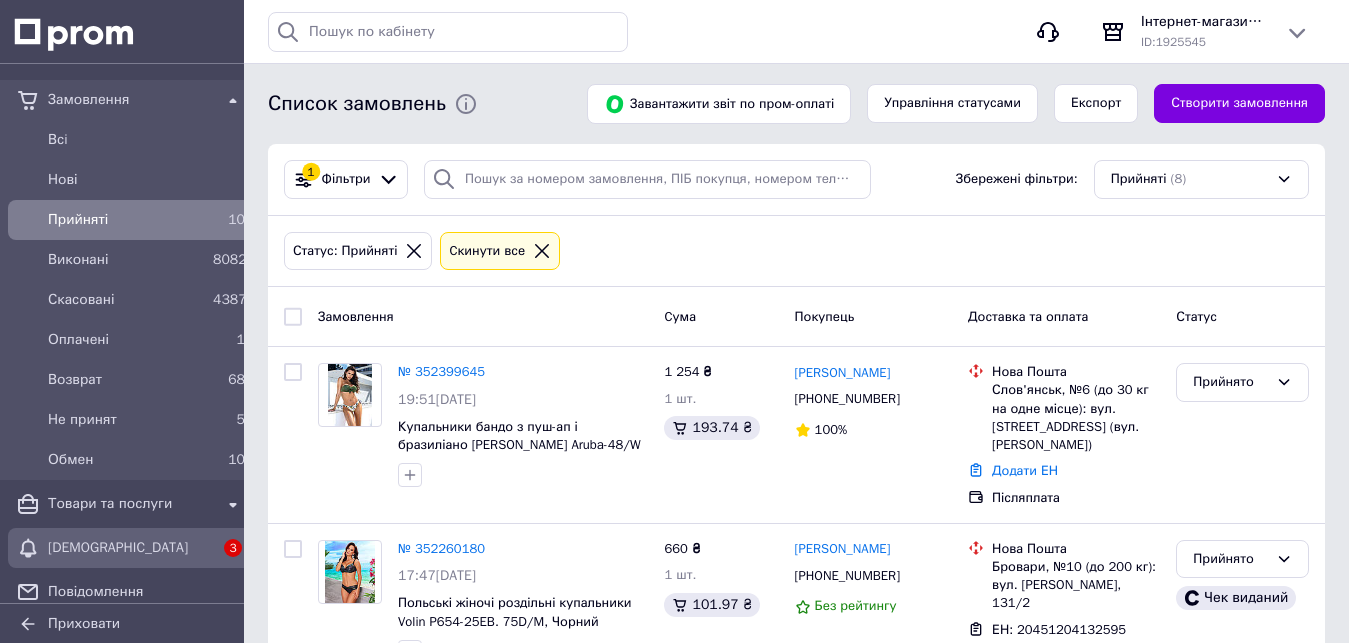 click on "[DEMOGRAPHIC_DATA]" at bounding box center (130, 548) 